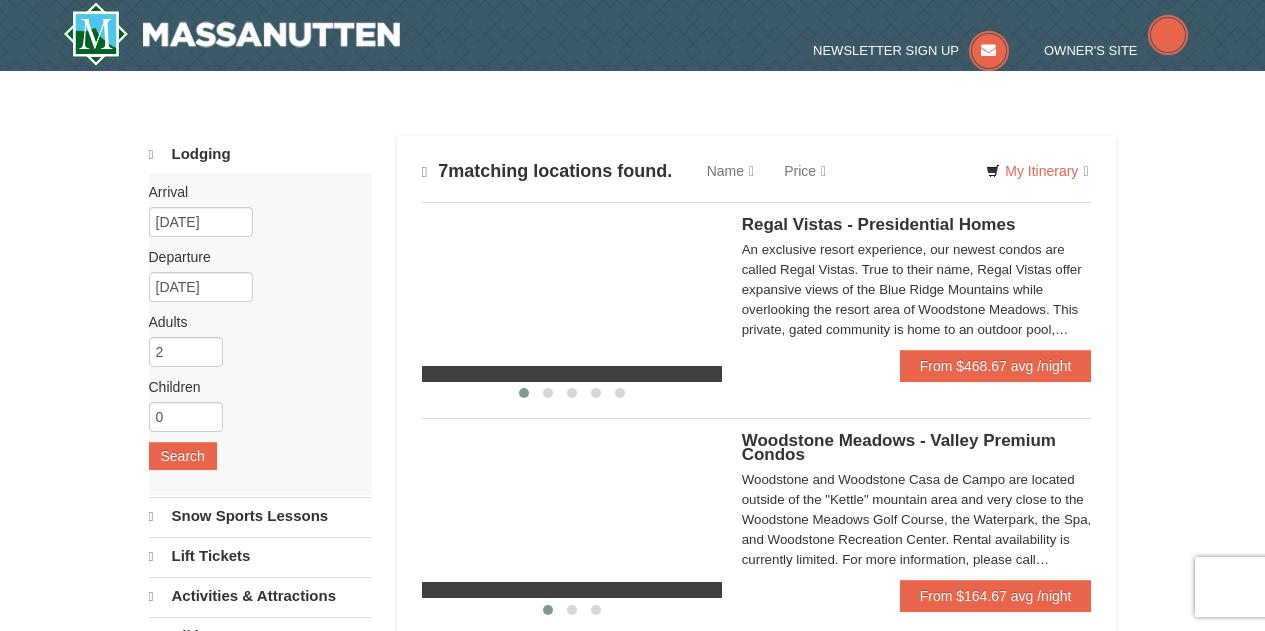 scroll, scrollTop: 0, scrollLeft: 0, axis: both 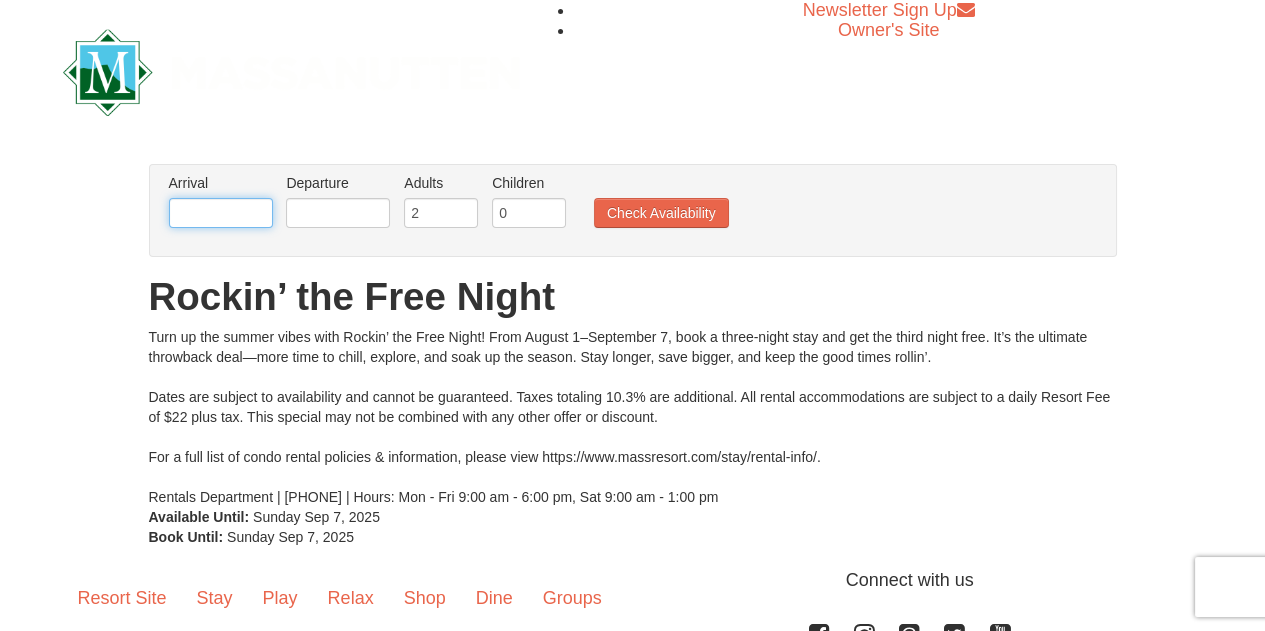 click at bounding box center [221, 213] 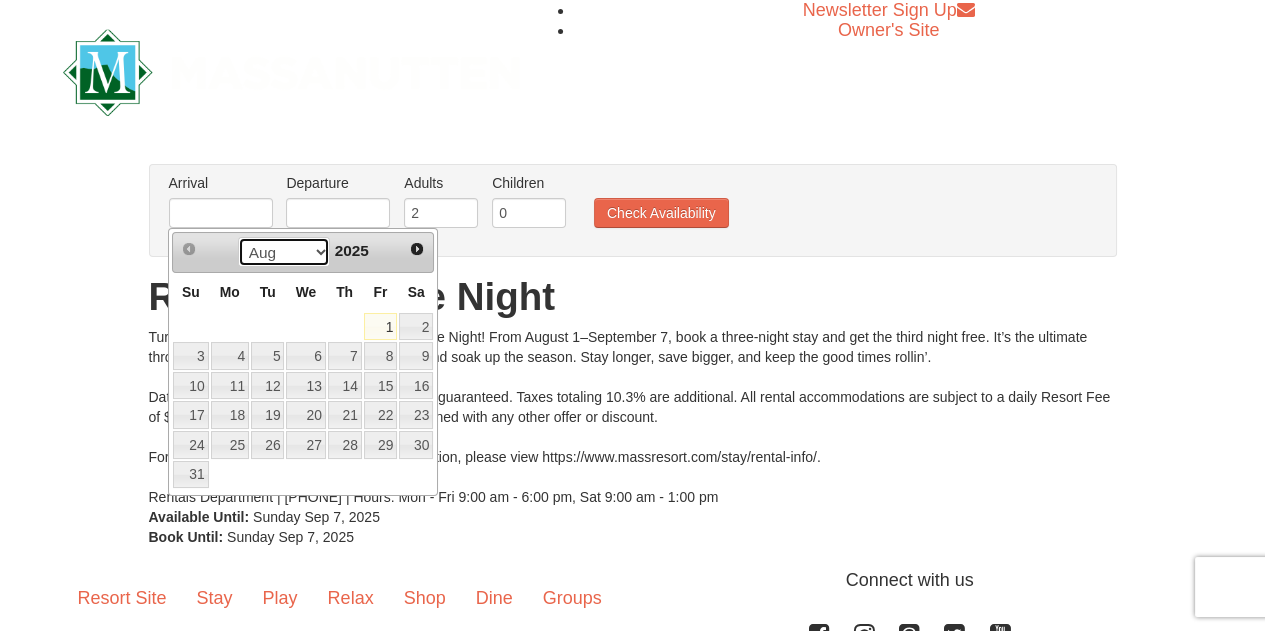 click on "Aug Sep" at bounding box center (284, 252) 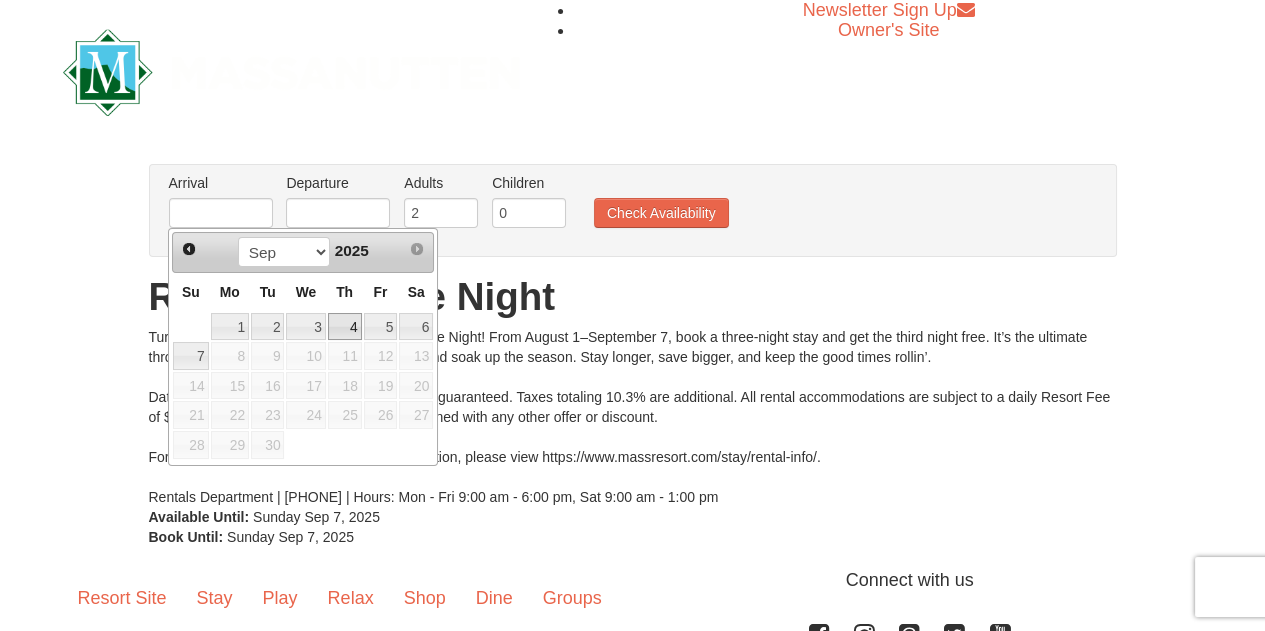 click on "4" at bounding box center [345, 327] 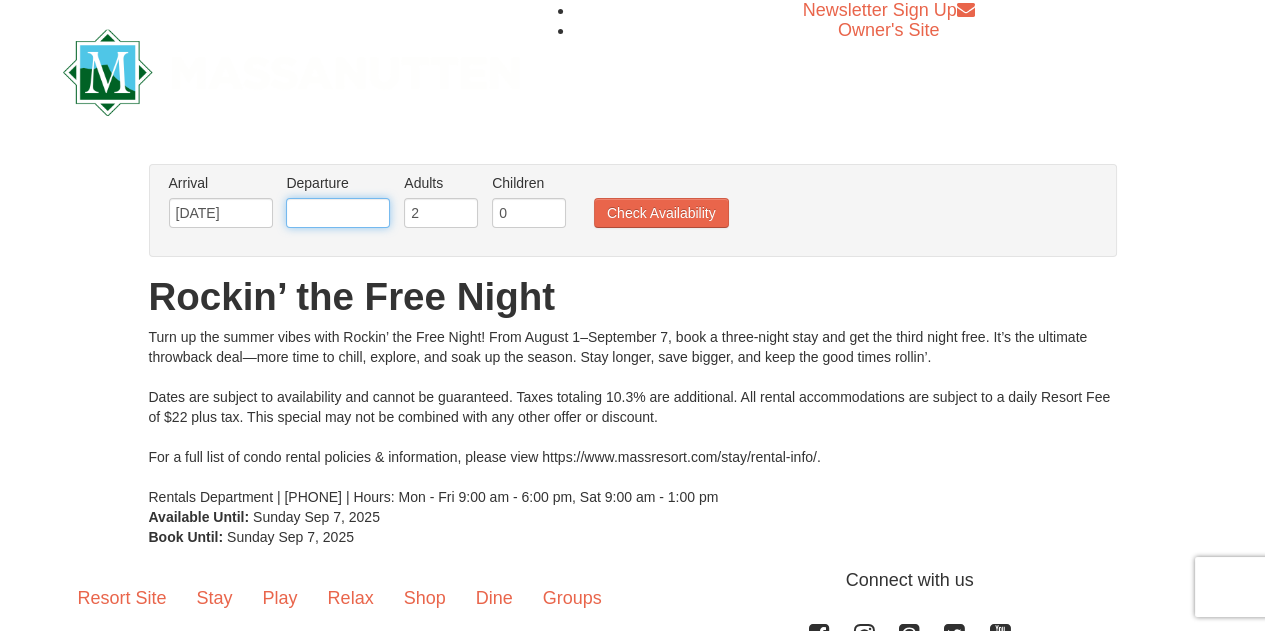 click at bounding box center [338, 213] 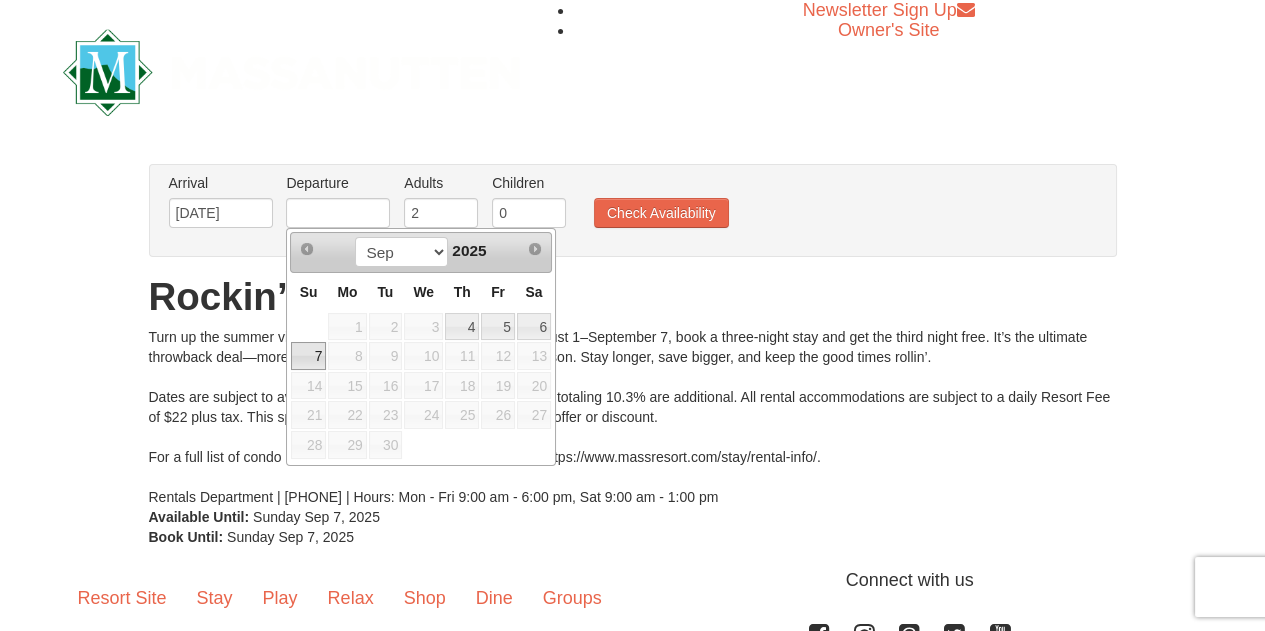 click on "7" at bounding box center (308, 356) 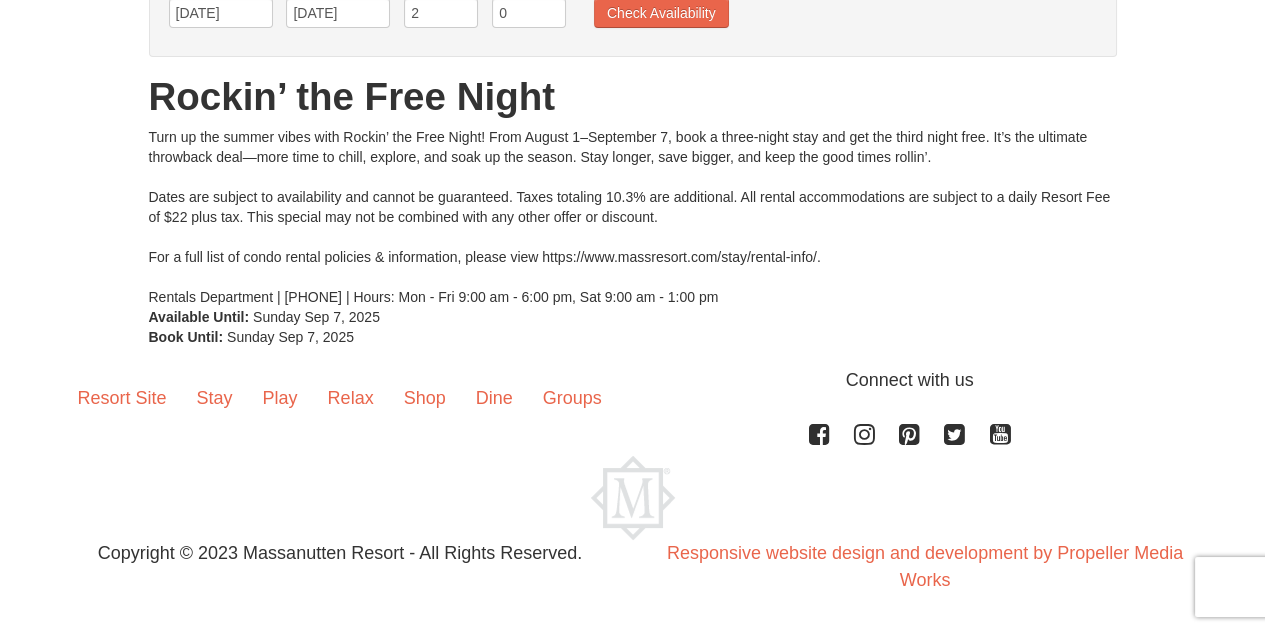 scroll, scrollTop: 0, scrollLeft: 0, axis: both 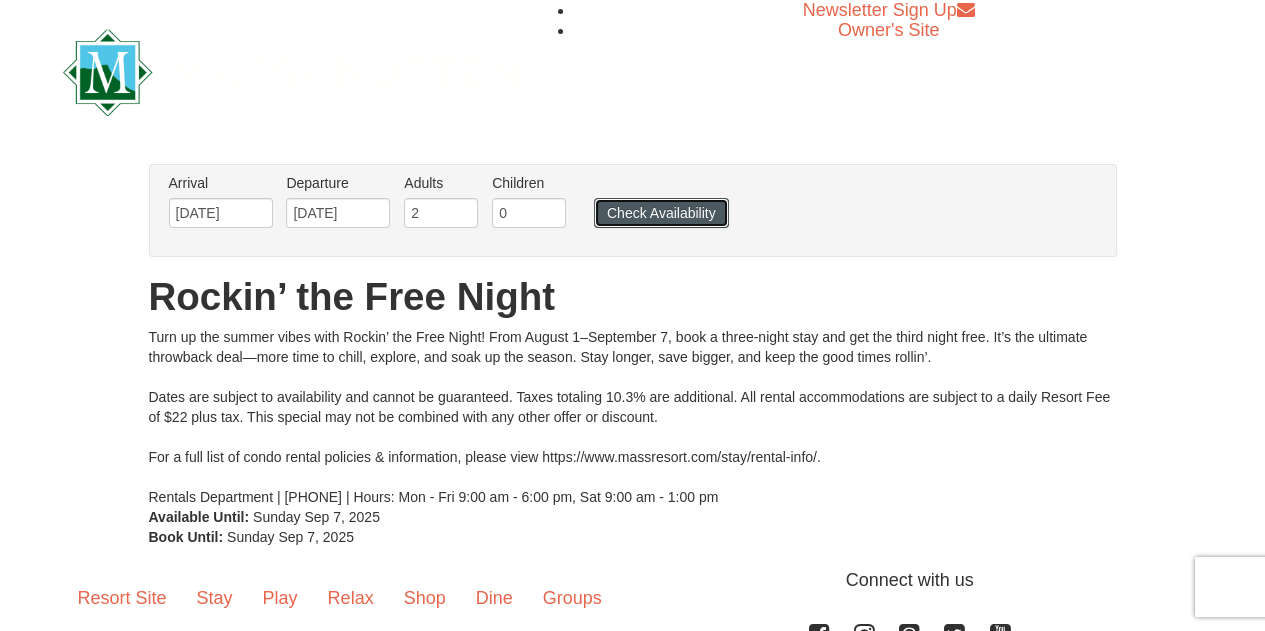 click on "Check Availability" at bounding box center [661, 213] 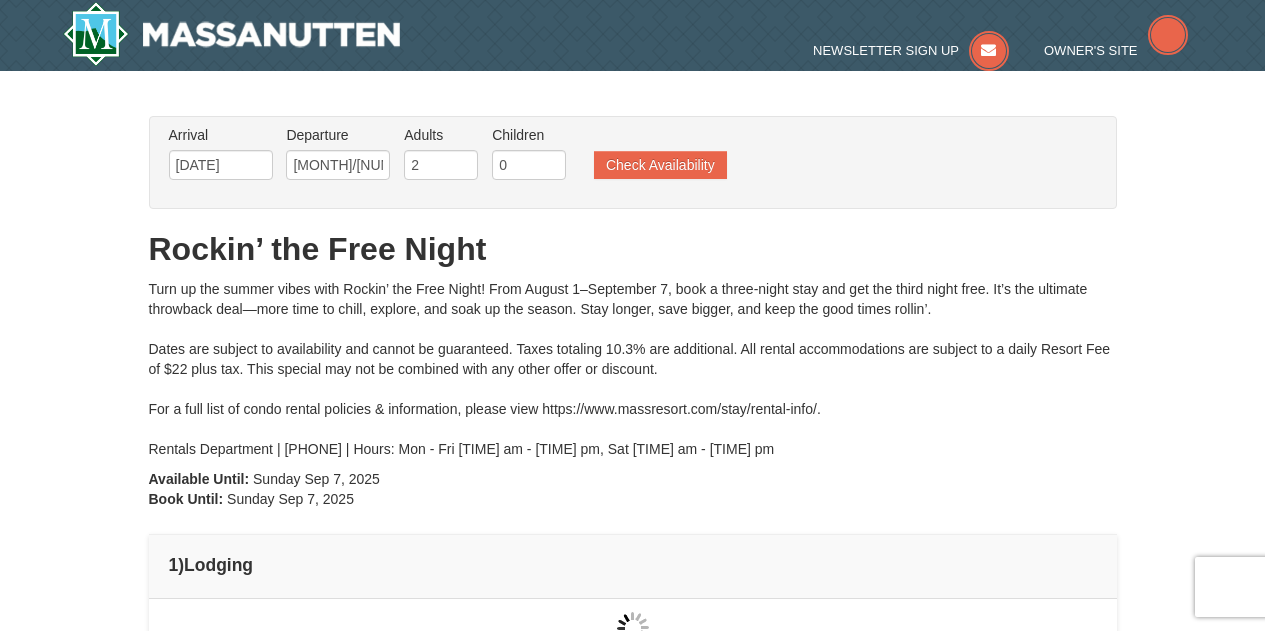 scroll, scrollTop: 0, scrollLeft: 0, axis: both 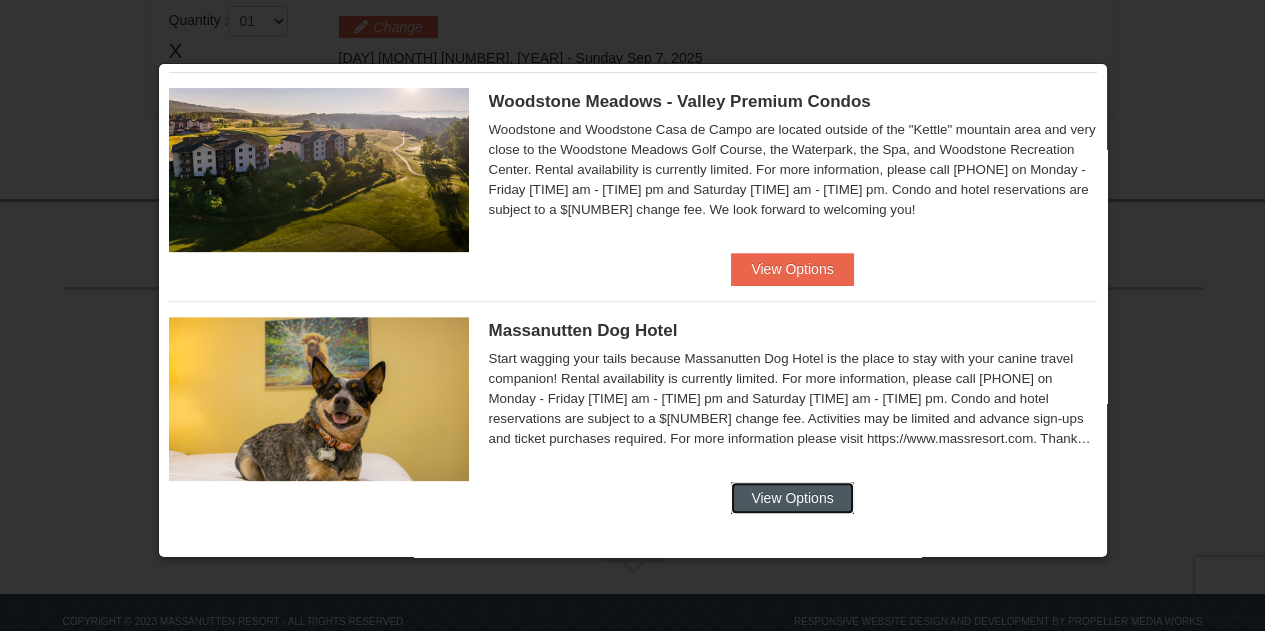 click on "View Options" at bounding box center (792, 498) 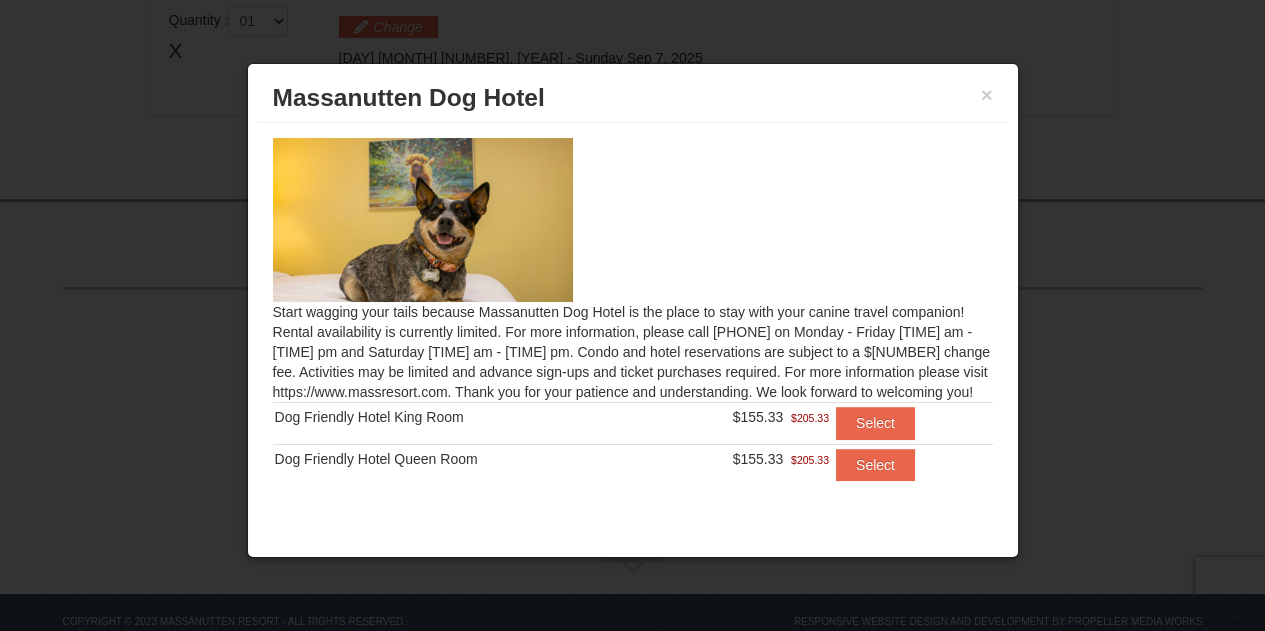 scroll, scrollTop: 11, scrollLeft: 0, axis: vertical 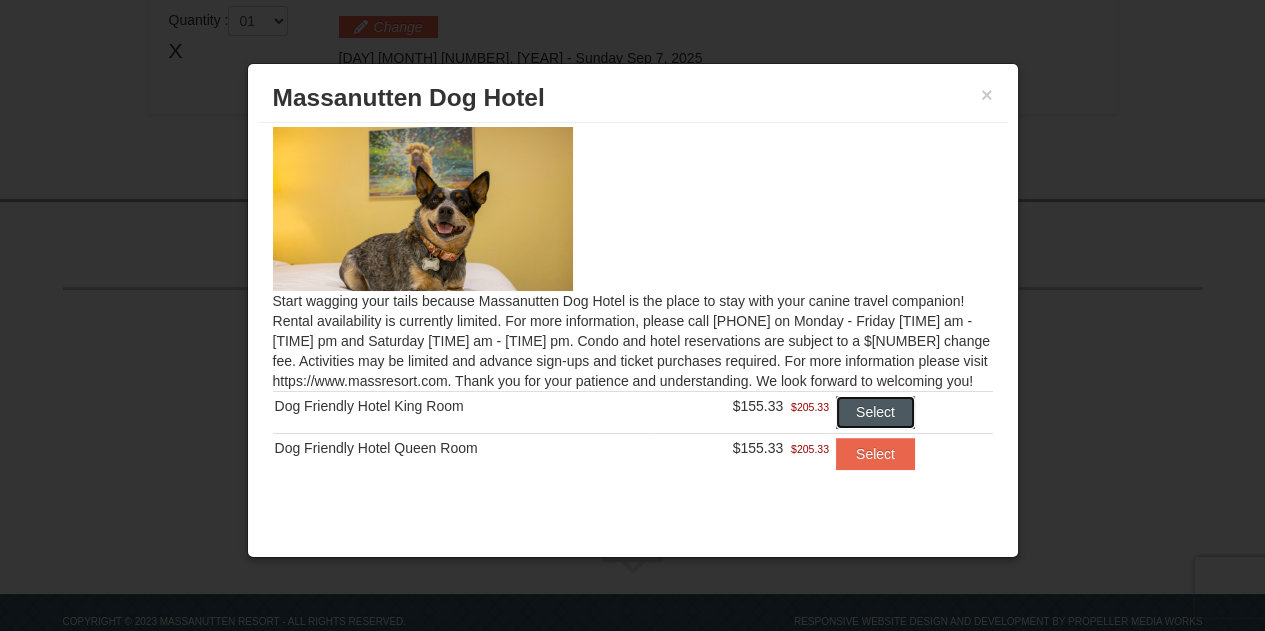 click on "Select" at bounding box center [875, 412] 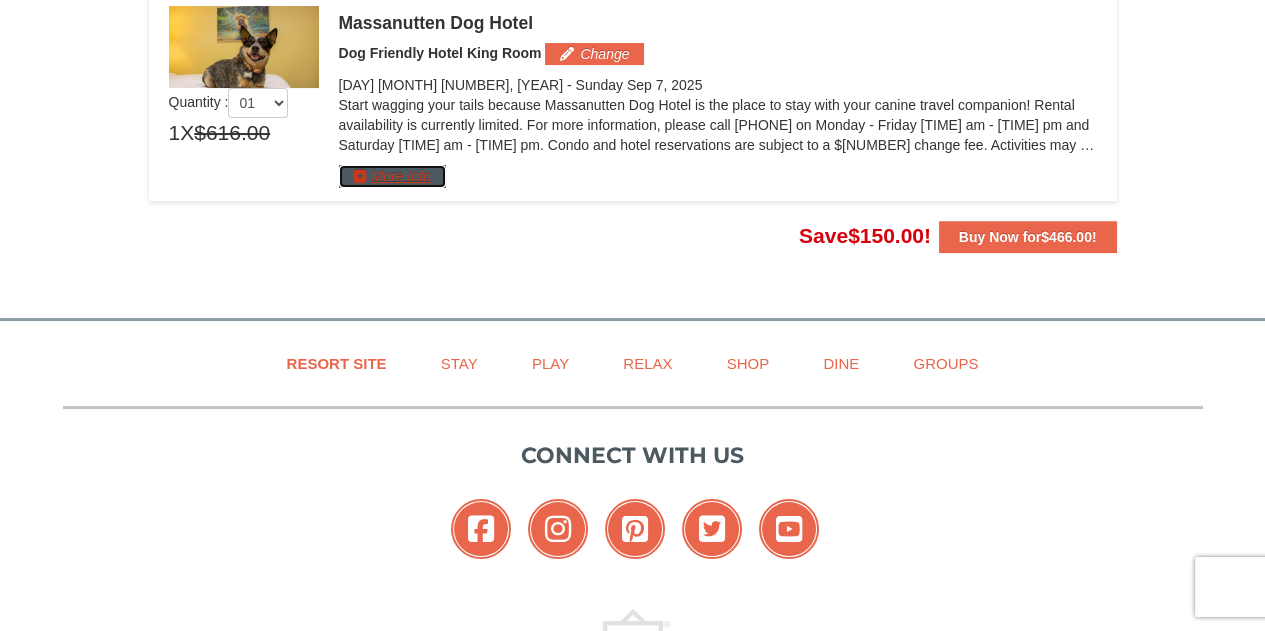 click on "More Info" at bounding box center [392, 176] 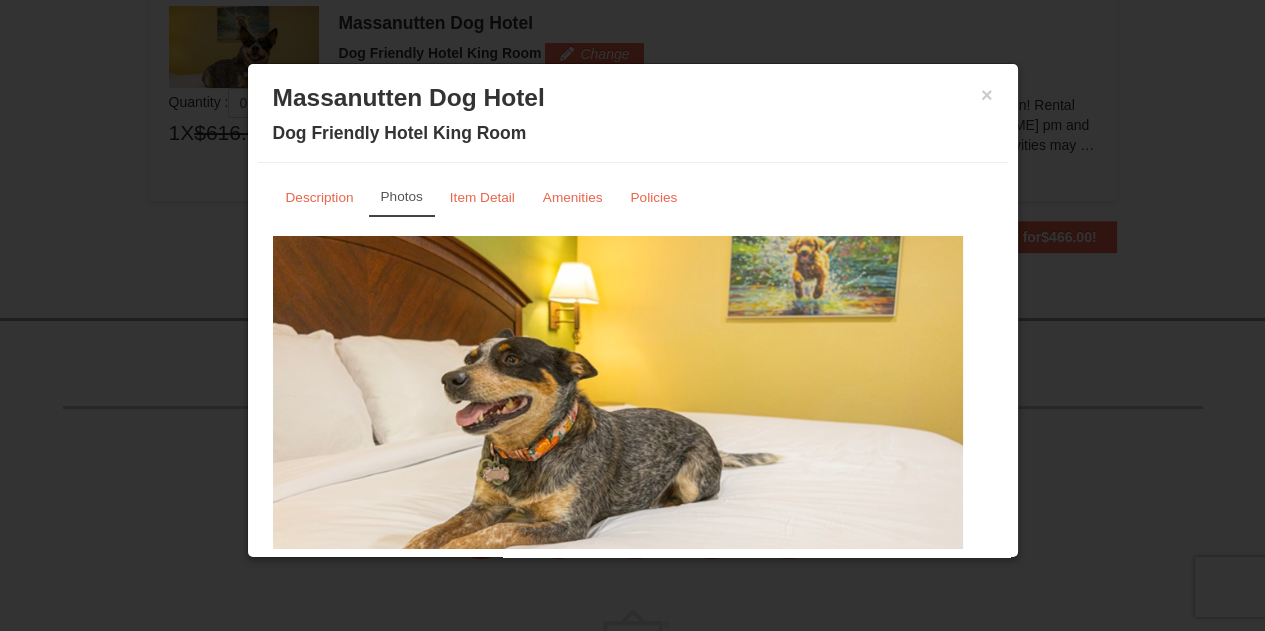 scroll, scrollTop: 101, scrollLeft: 0, axis: vertical 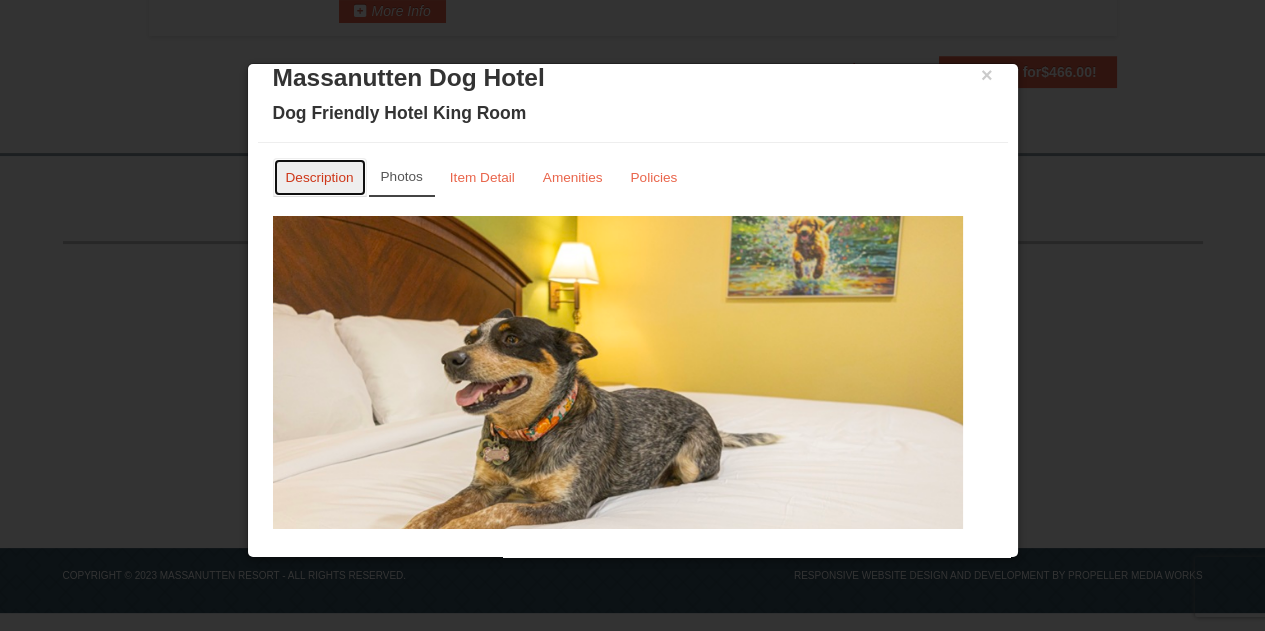click on "Description" at bounding box center [320, 177] 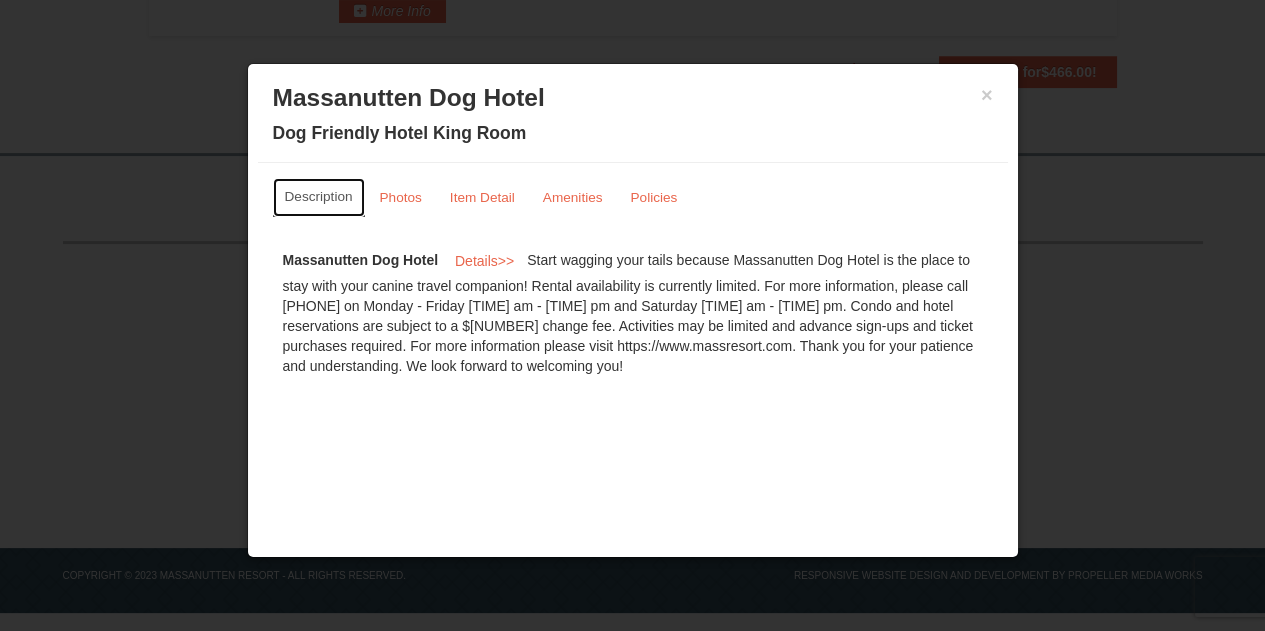 scroll, scrollTop: 0, scrollLeft: 0, axis: both 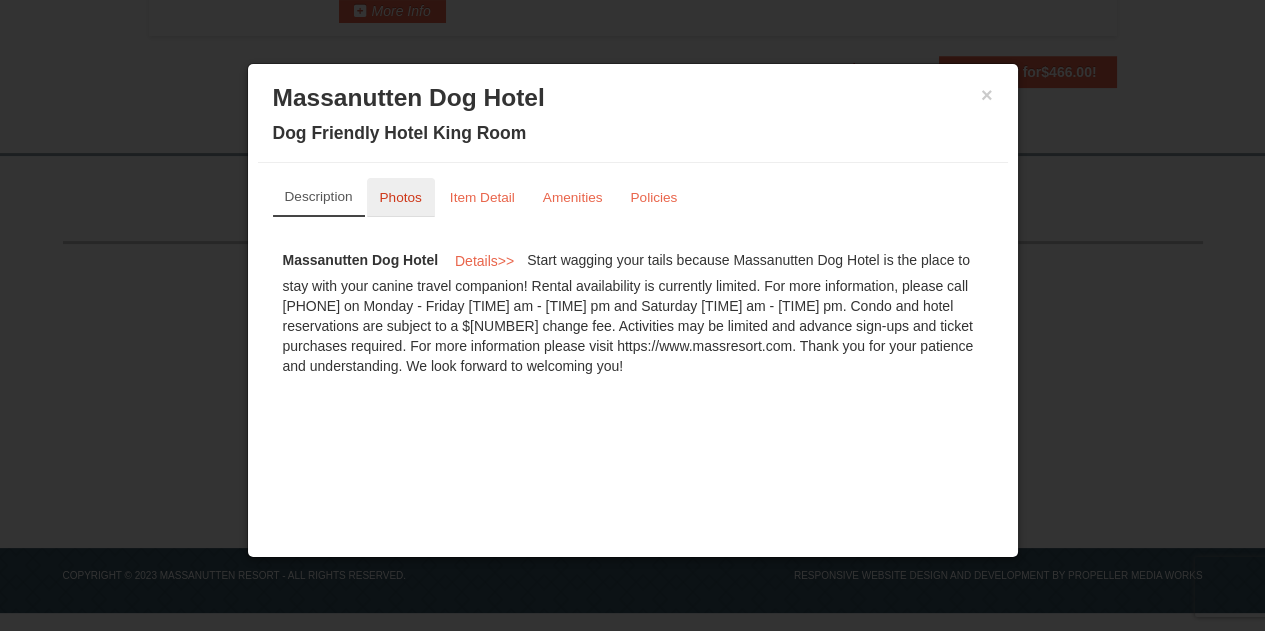 click on "Photos" at bounding box center (401, 197) 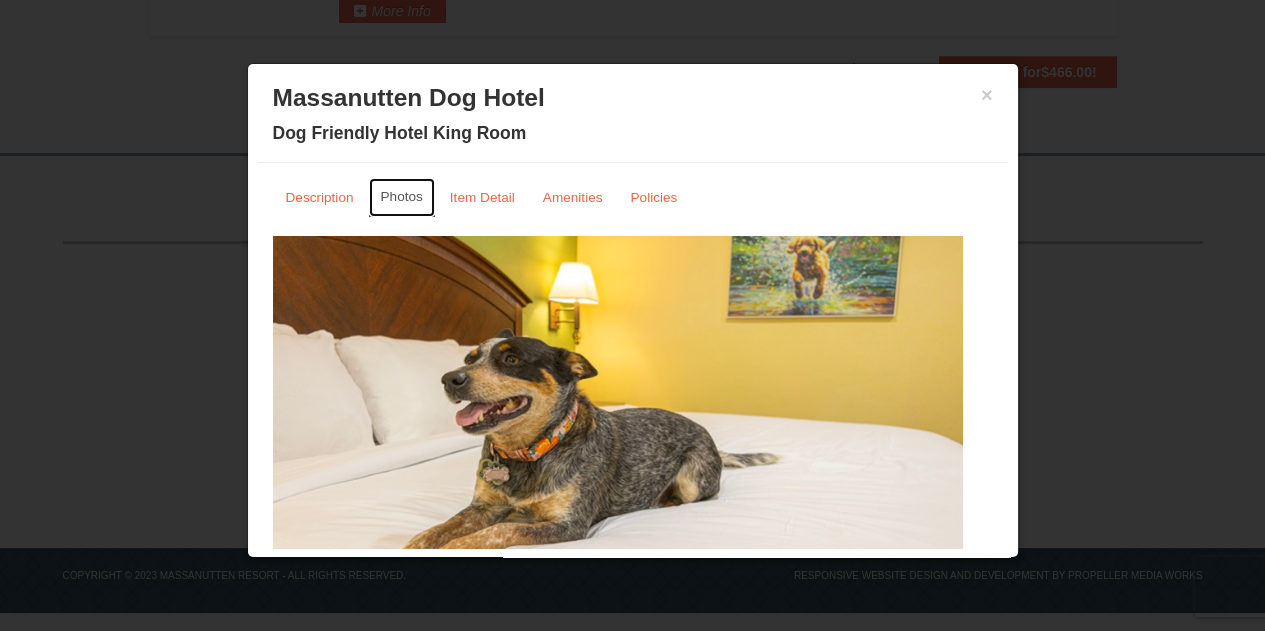 scroll, scrollTop: 101, scrollLeft: 0, axis: vertical 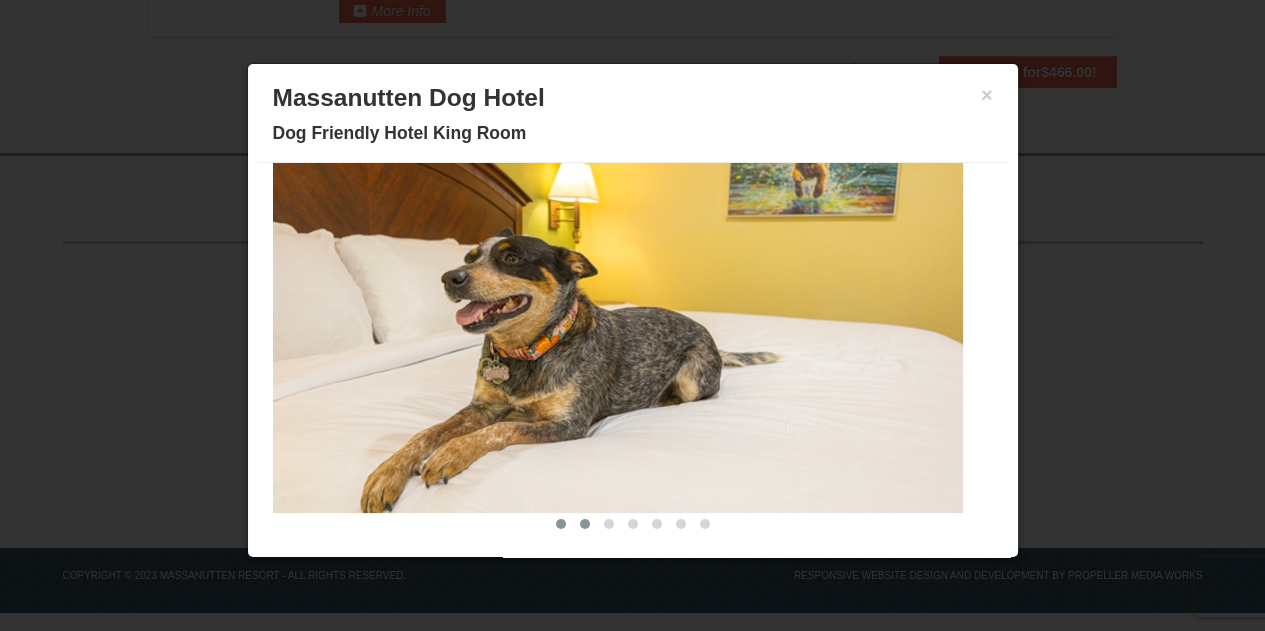 click at bounding box center [585, 524] 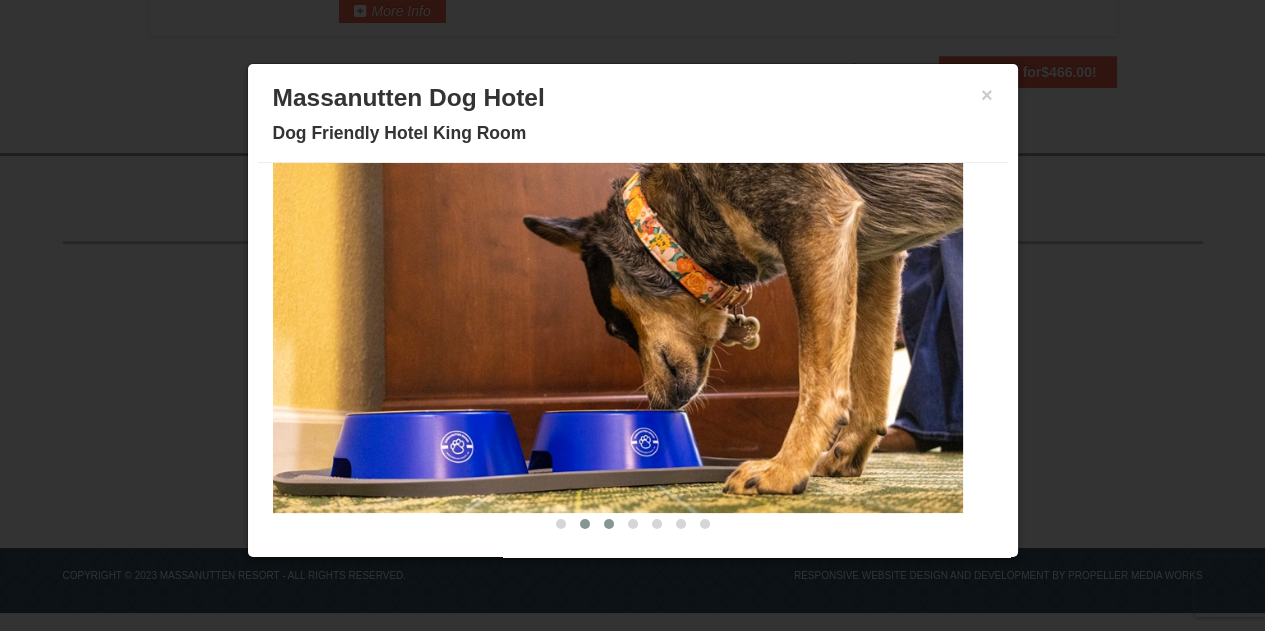 click at bounding box center [609, 524] 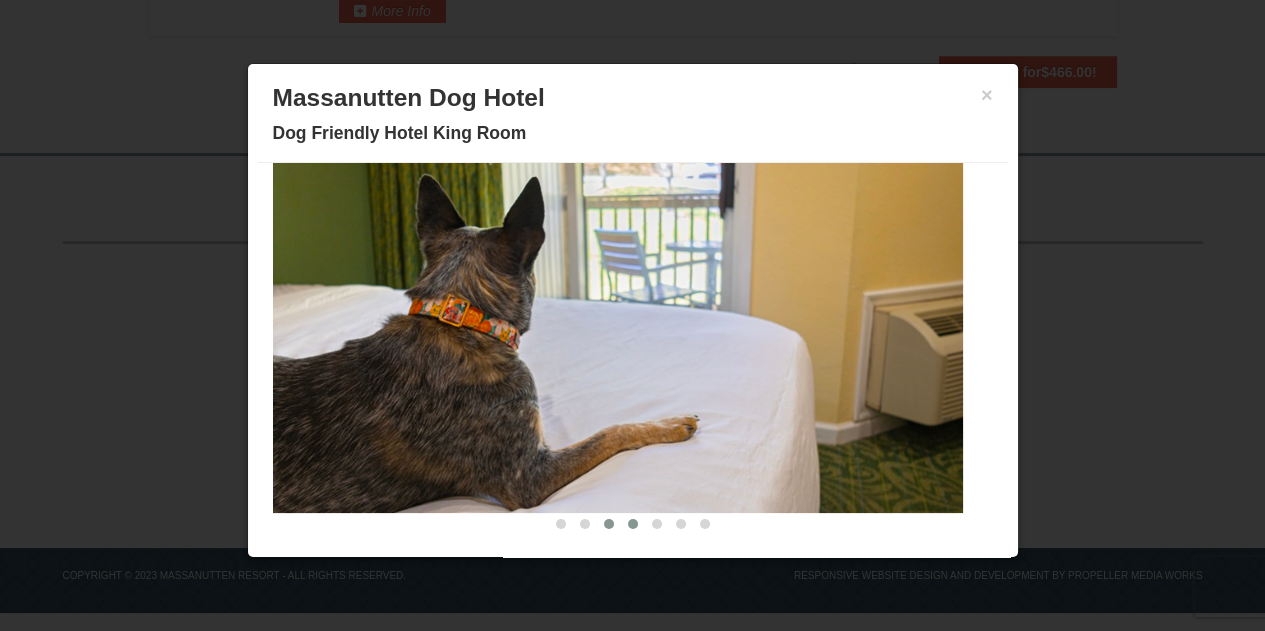 click at bounding box center (633, 524) 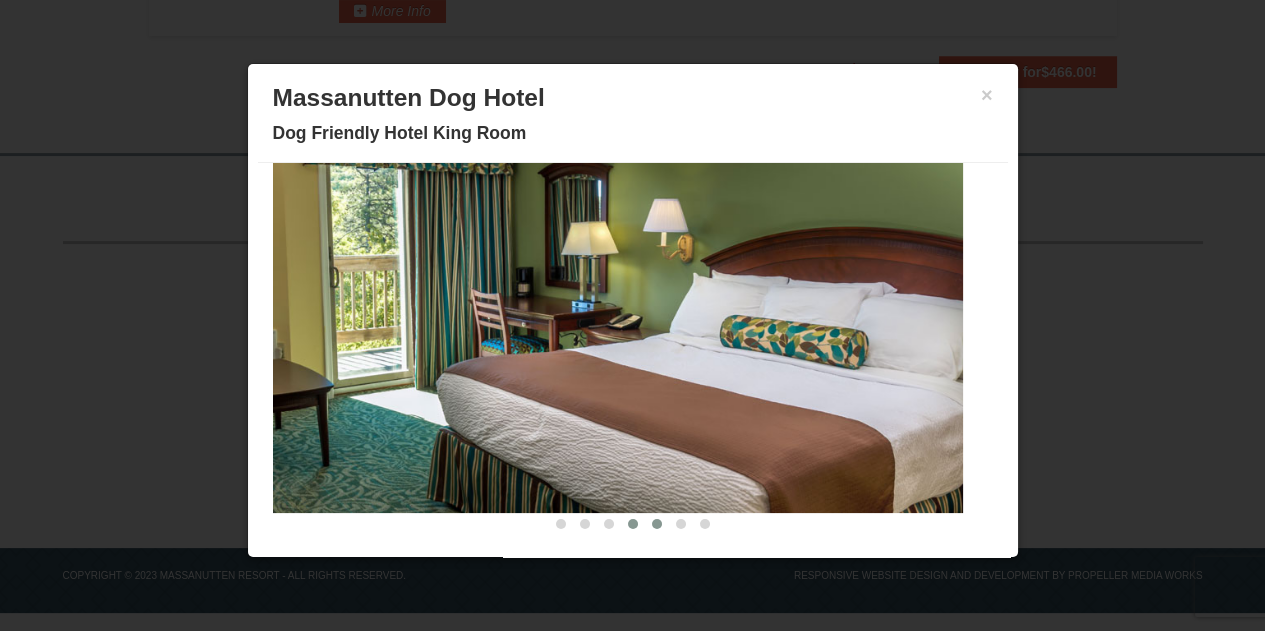 click at bounding box center [657, 524] 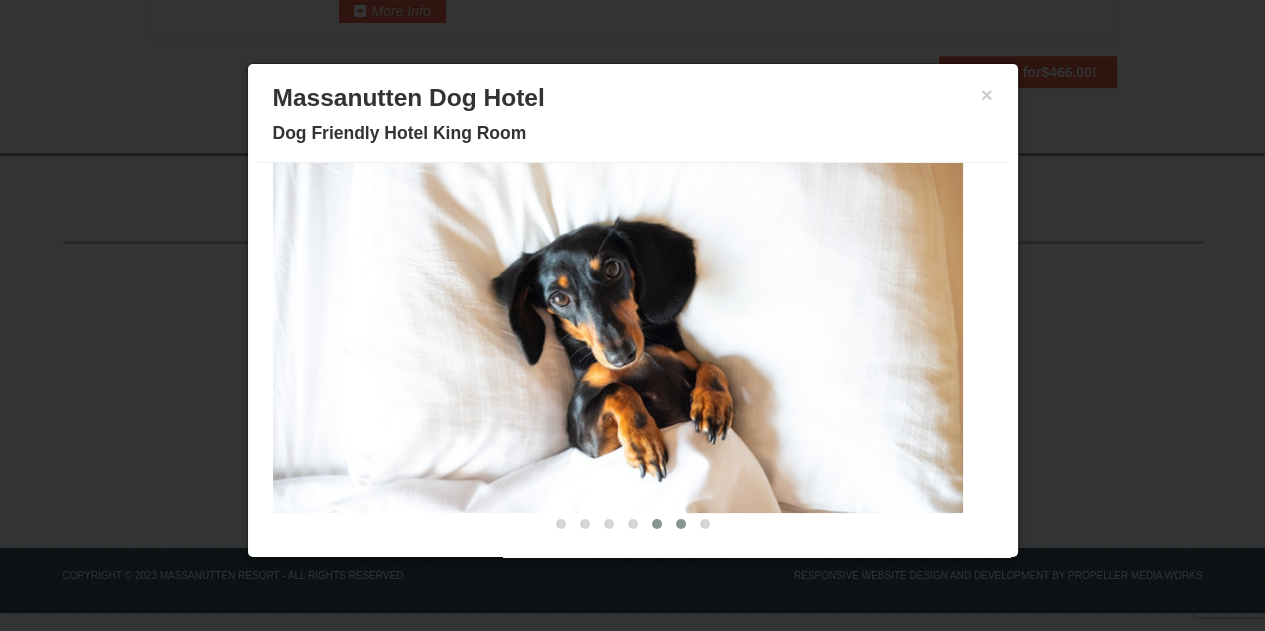 click at bounding box center (681, 524) 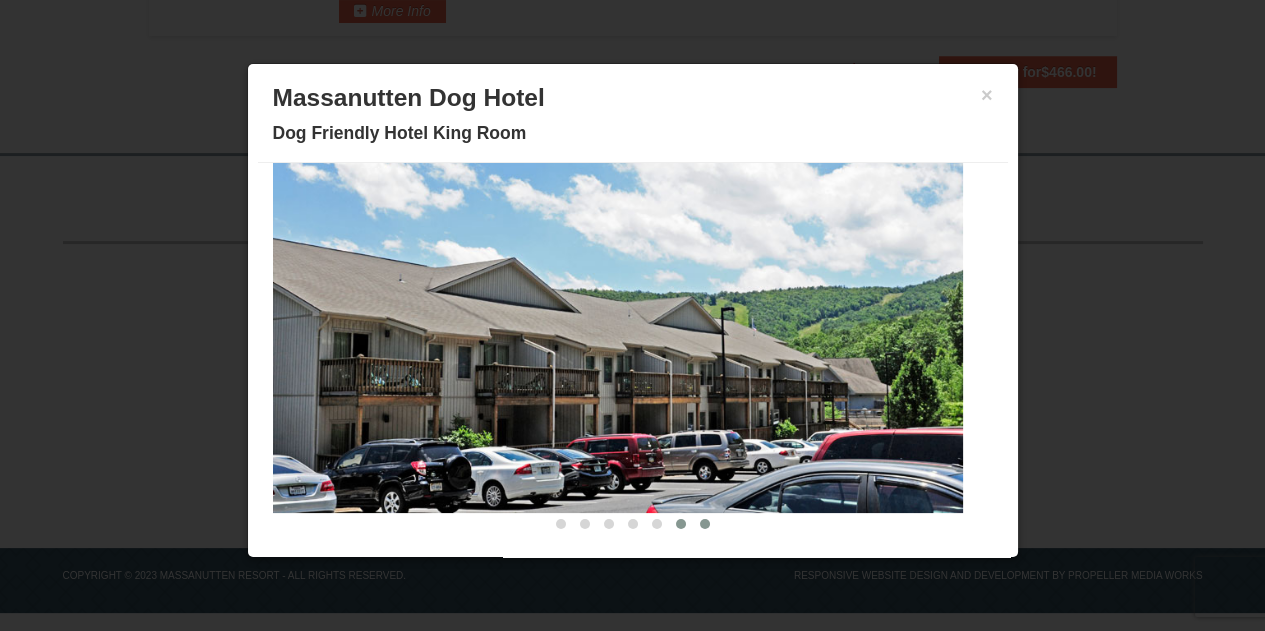 click at bounding box center [705, 524] 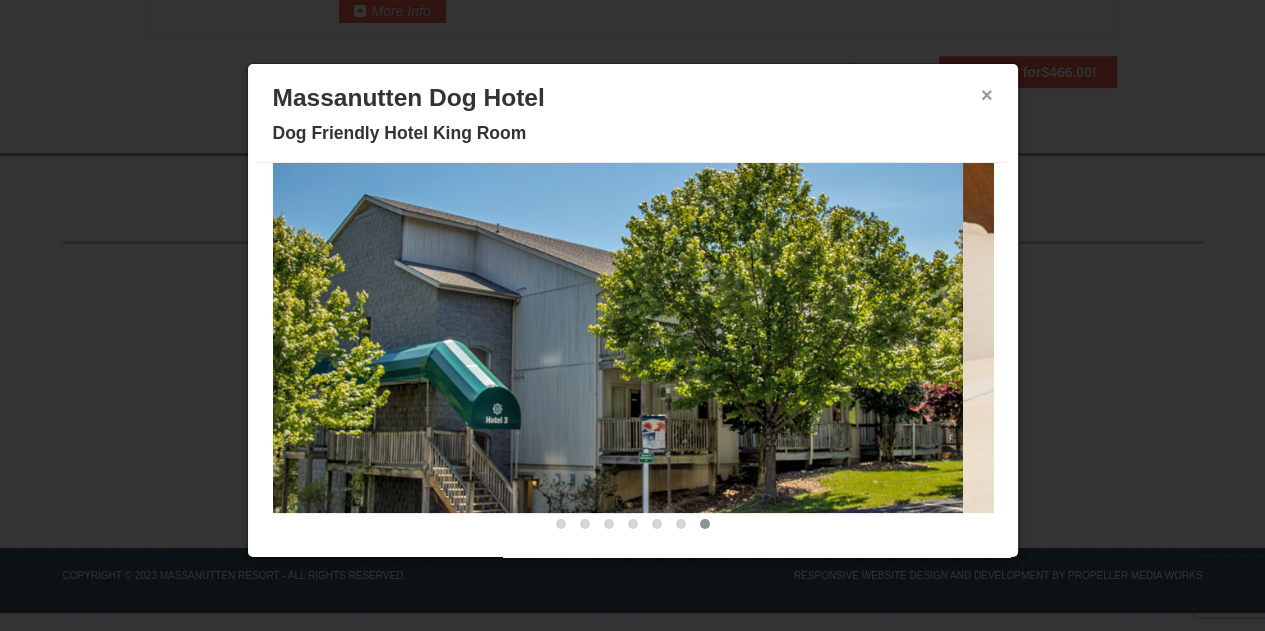 click on "×" at bounding box center [987, 95] 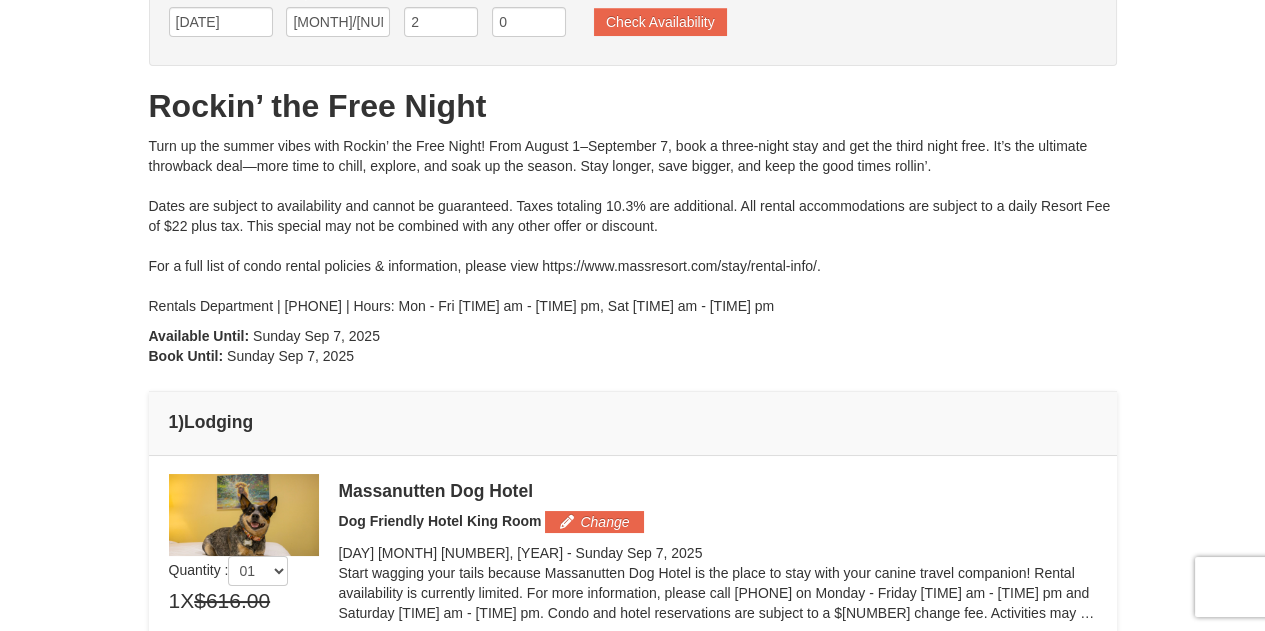 scroll, scrollTop: 0, scrollLeft: 0, axis: both 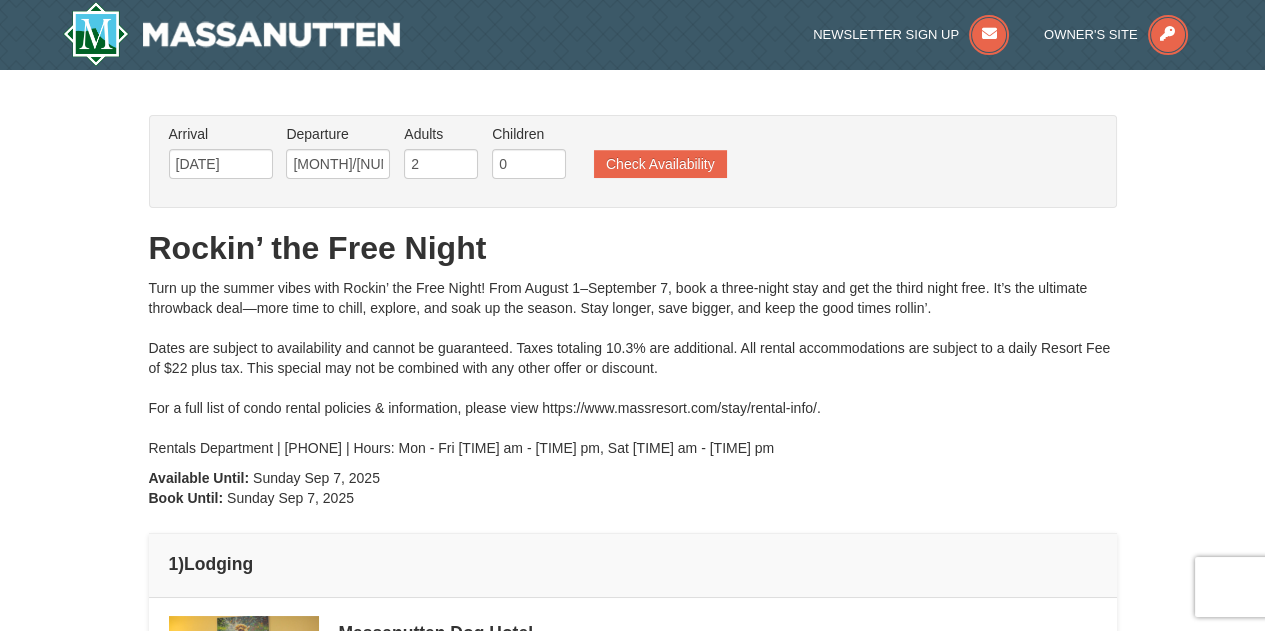 click on "Available Until:" at bounding box center (199, 478) 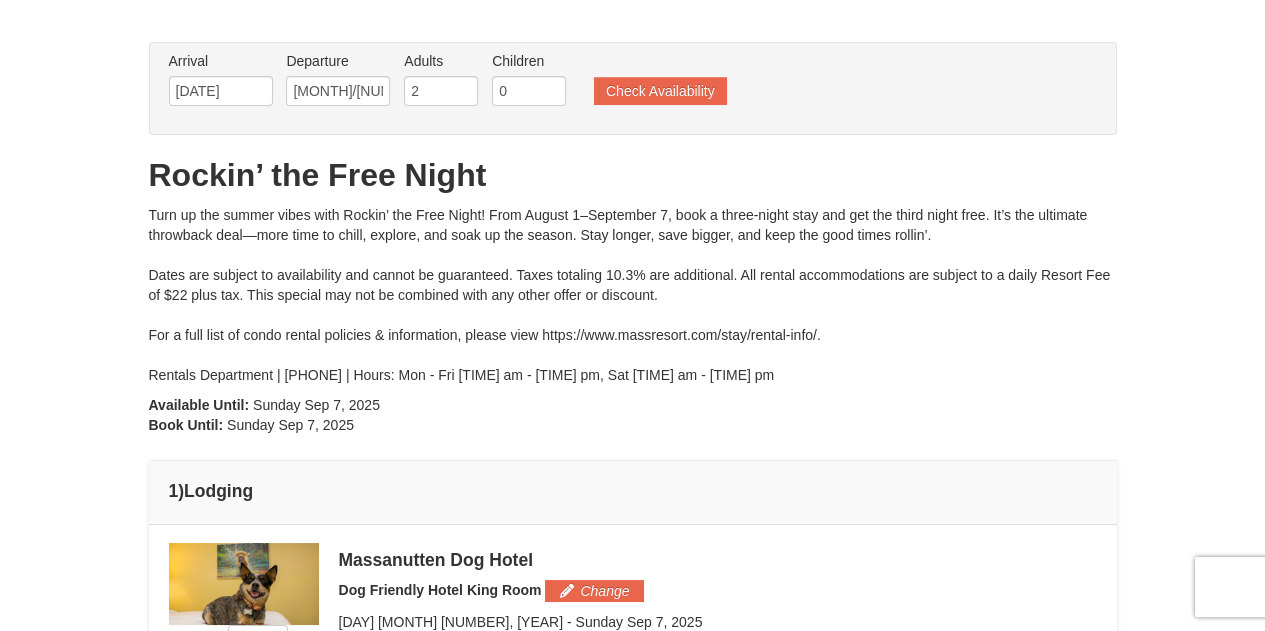 scroll, scrollTop: 300, scrollLeft: 0, axis: vertical 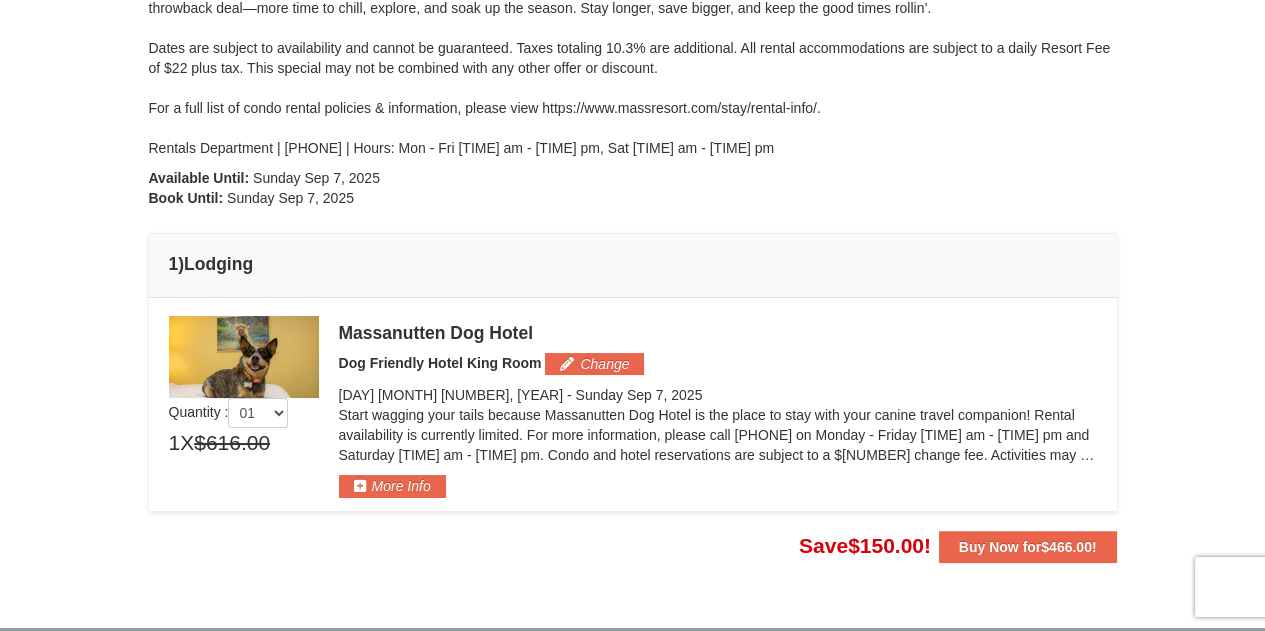 click on "Turn up the summer vibes with Rockin’ the Free Night! From August 1–September 7, book a three-night stay and get the third night free. It’s the ultimate throwback deal—more time to chill, explore, and soak up the season. Stay longer, save bigger, and keep the good times rollin’. Dates are subject to availability and cannot be guaranteed. Taxes totaling 10.3% are additional. All rental accommodations are subject to a daily Resort Fee of $22 plus tax. This special may not be combined with any other offer or discount.   For a full list of condo rental policies & information, please view https://www.massresort.com/stay/rental-info/. Rentals Department | 540.289.4952 | Hours: Mon - Fri 9:00 am - 6:00 pm, Sat 9:00 am - 1:00 pm" at bounding box center [633, 68] 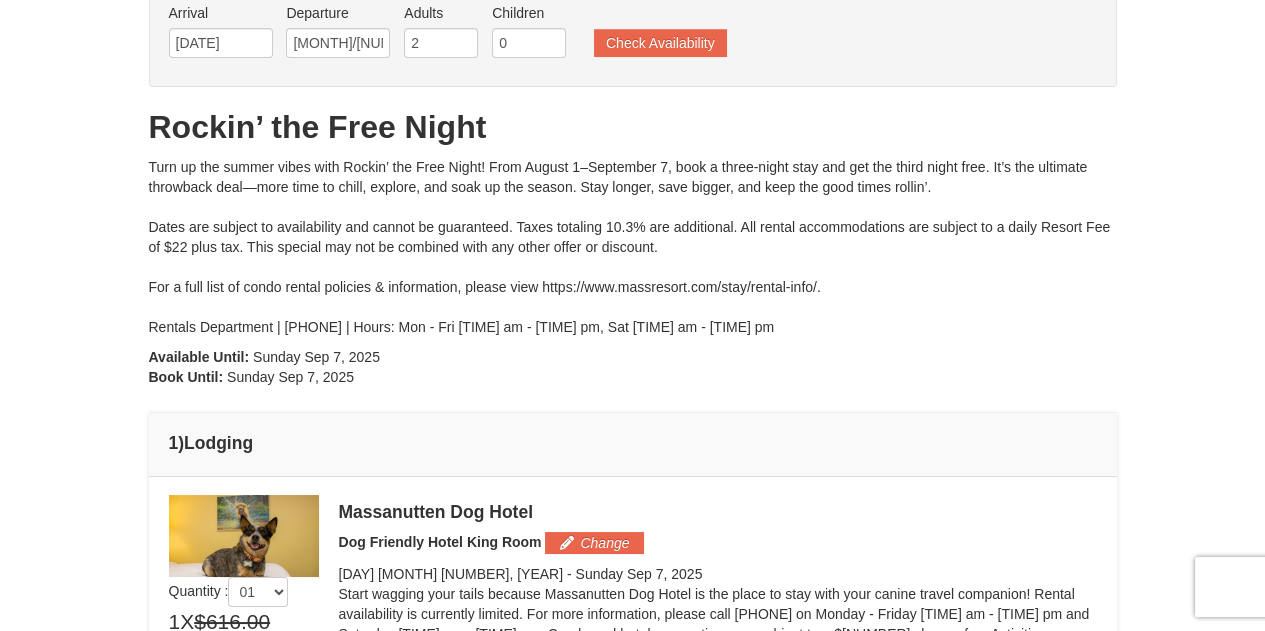 scroll, scrollTop: 118, scrollLeft: 0, axis: vertical 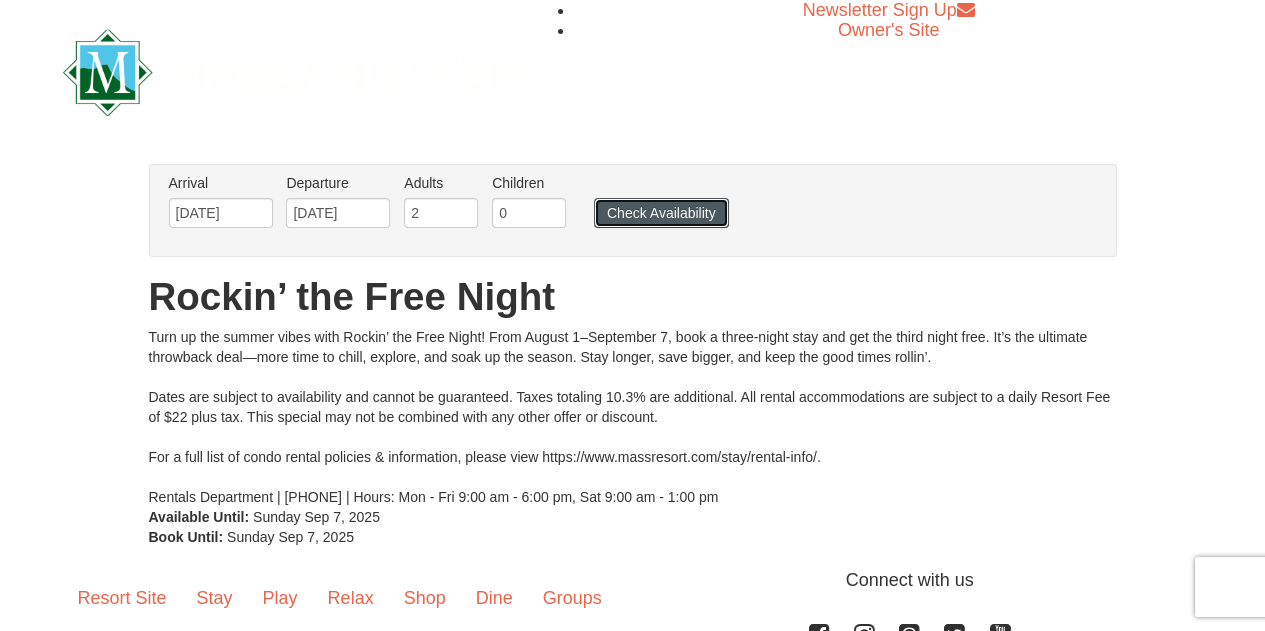 click on "Check Availability" at bounding box center (661, 213) 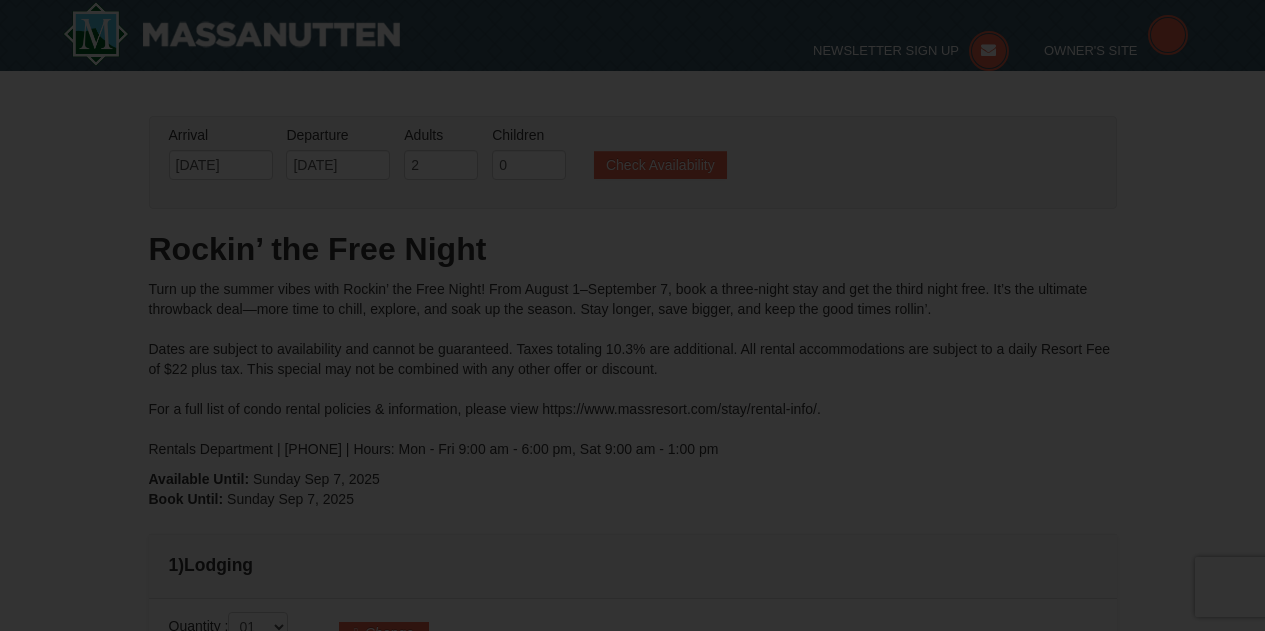scroll, scrollTop: 113, scrollLeft: 0, axis: vertical 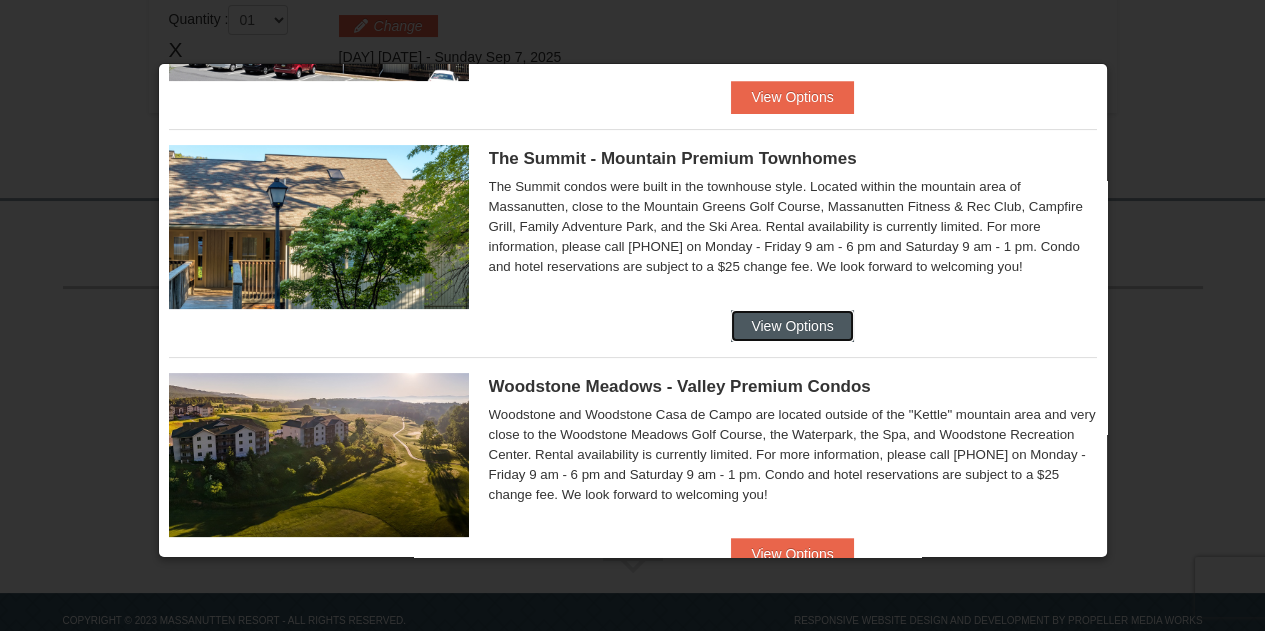 click on "View Options" at bounding box center (792, 326) 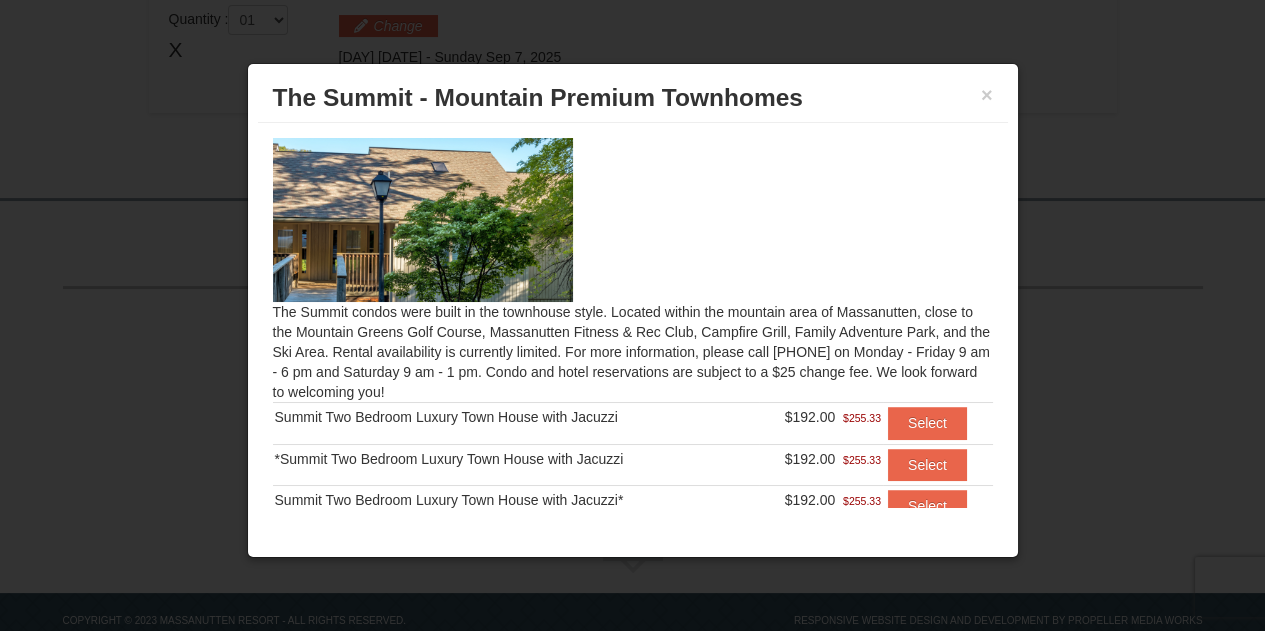 scroll, scrollTop: 176, scrollLeft: 0, axis: vertical 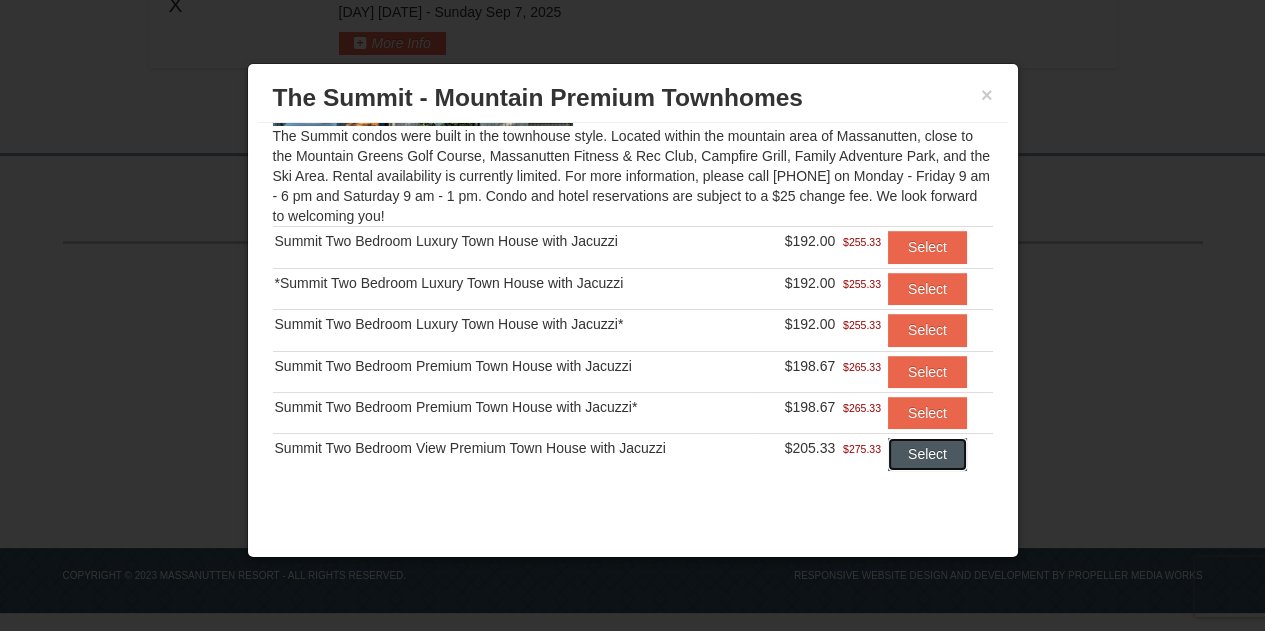 click on "Select" at bounding box center [927, 454] 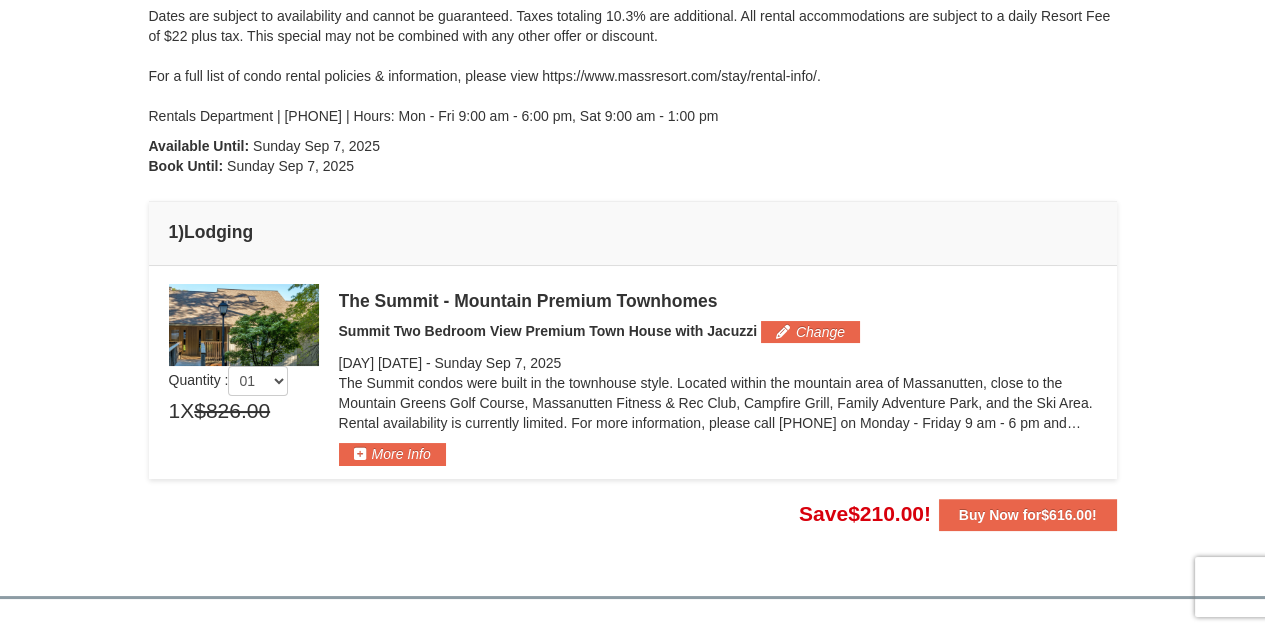 scroll, scrollTop: 475, scrollLeft: 0, axis: vertical 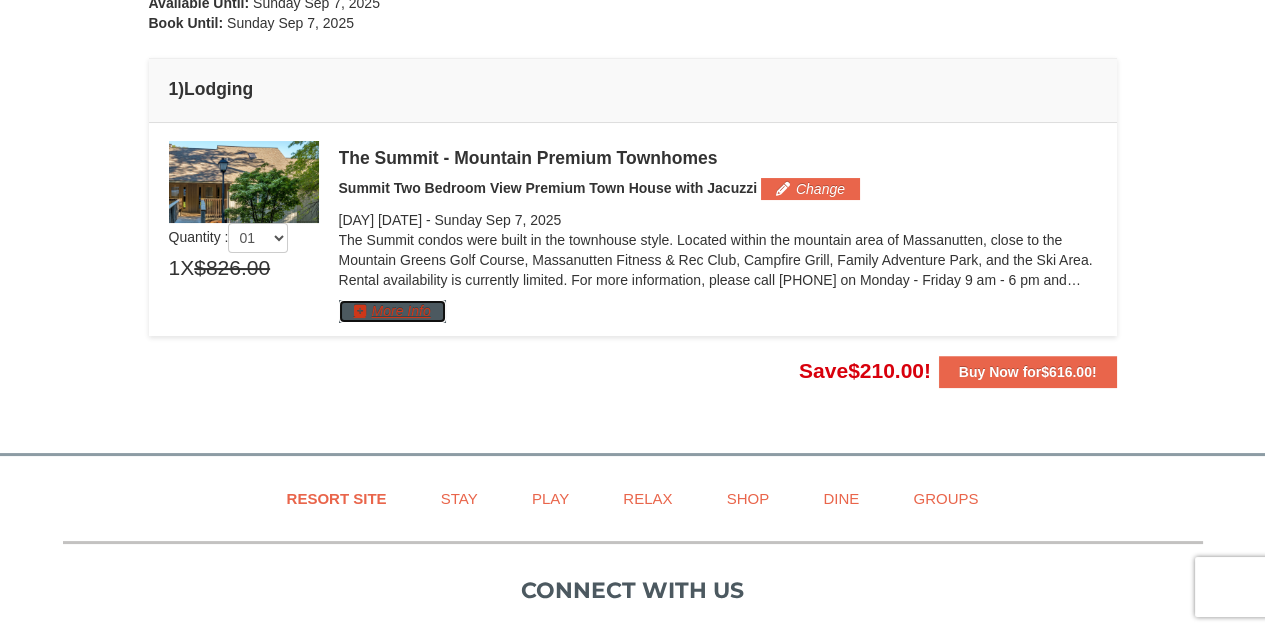 click on "More Info" at bounding box center [392, 311] 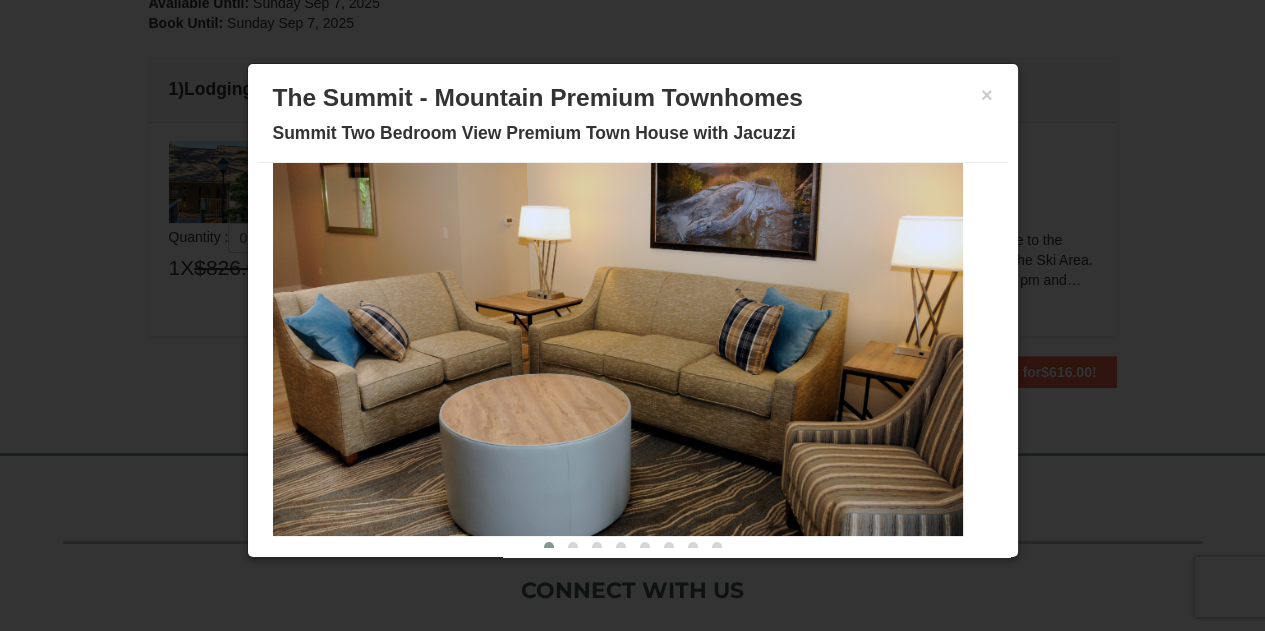 scroll, scrollTop: 101, scrollLeft: 0, axis: vertical 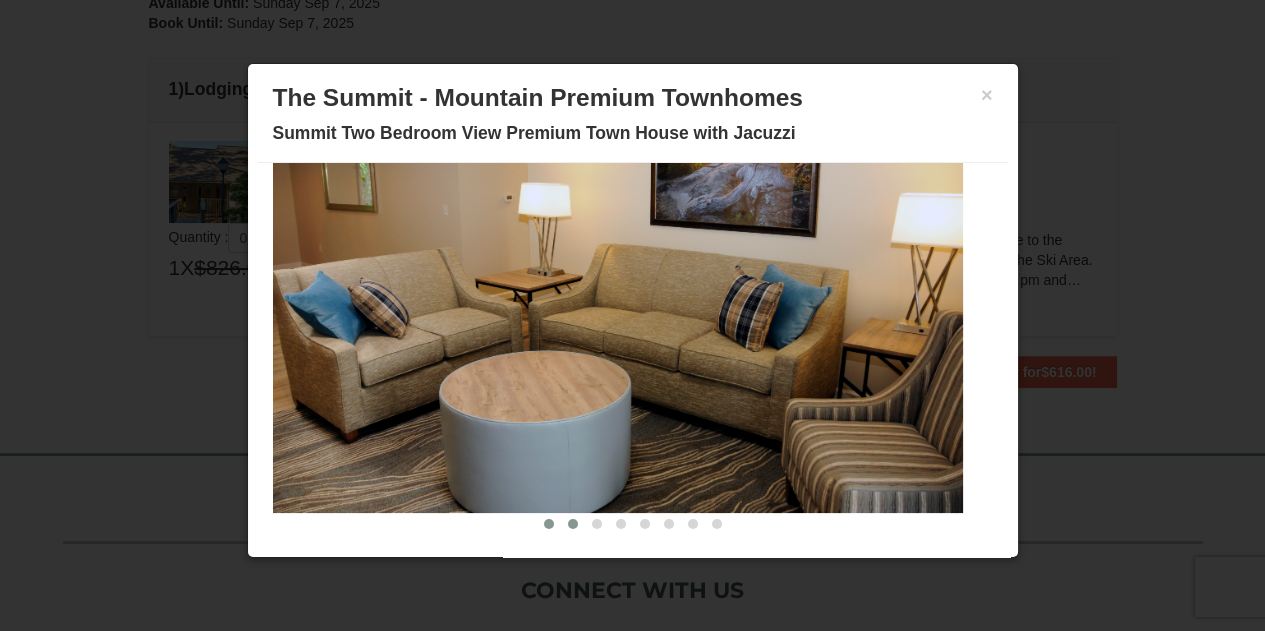 click at bounding box center (573, 524) 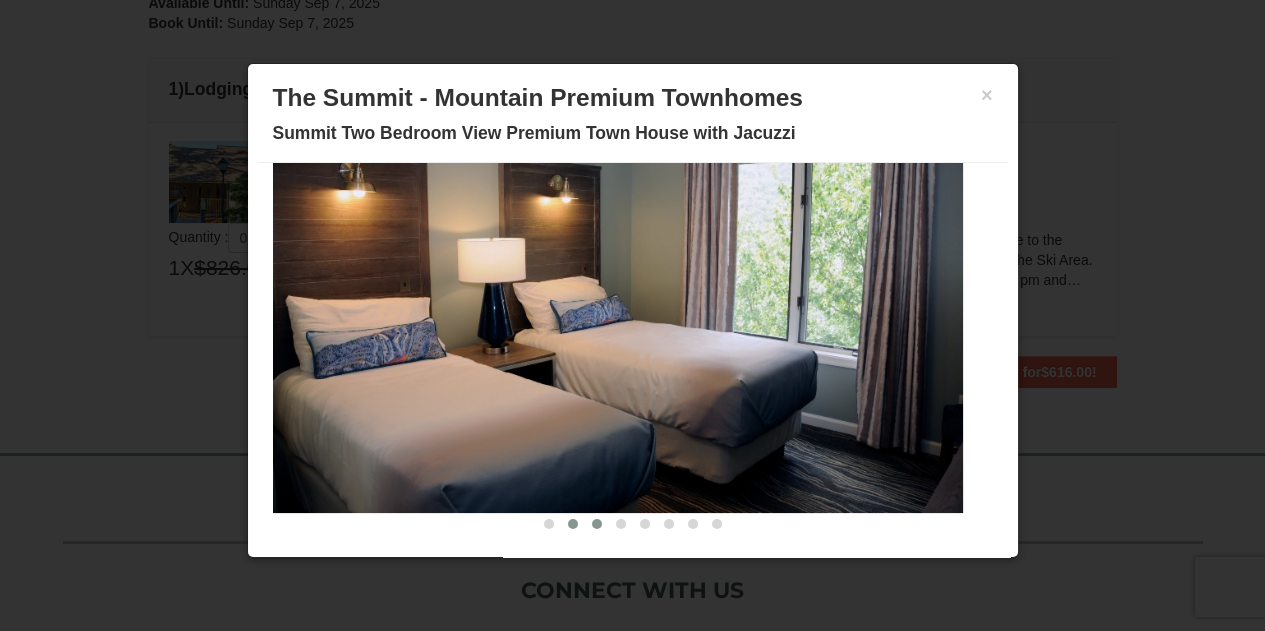 click at bounding box center (597, 524) 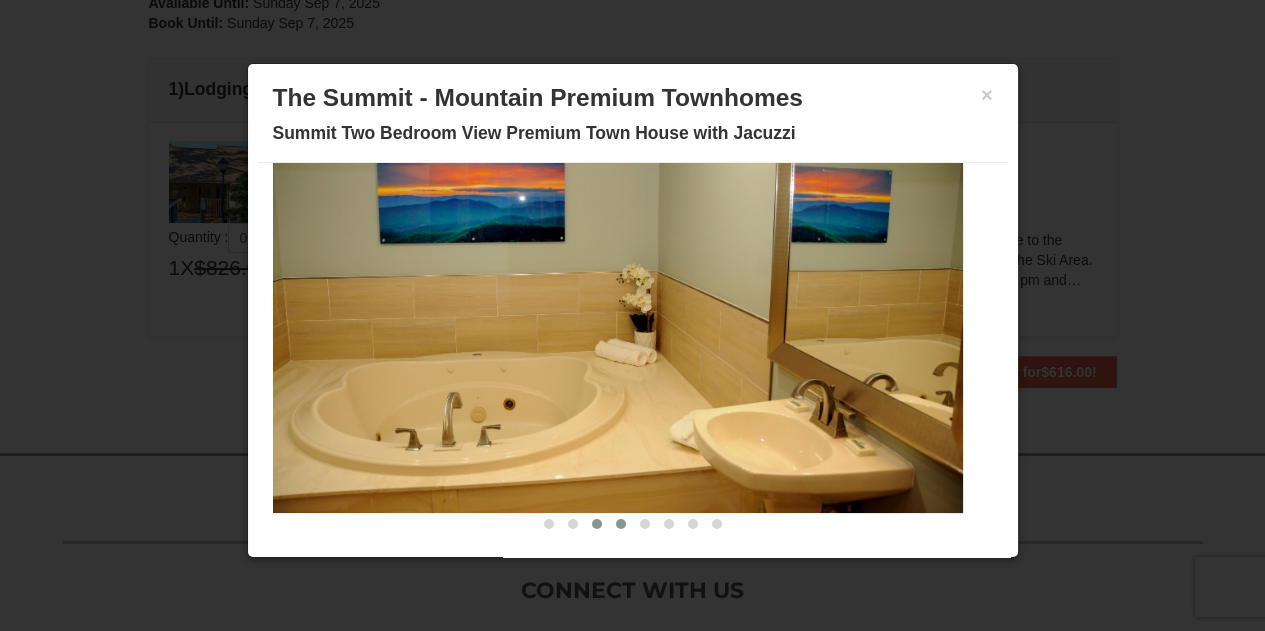 click at bounding box center (621, 524) 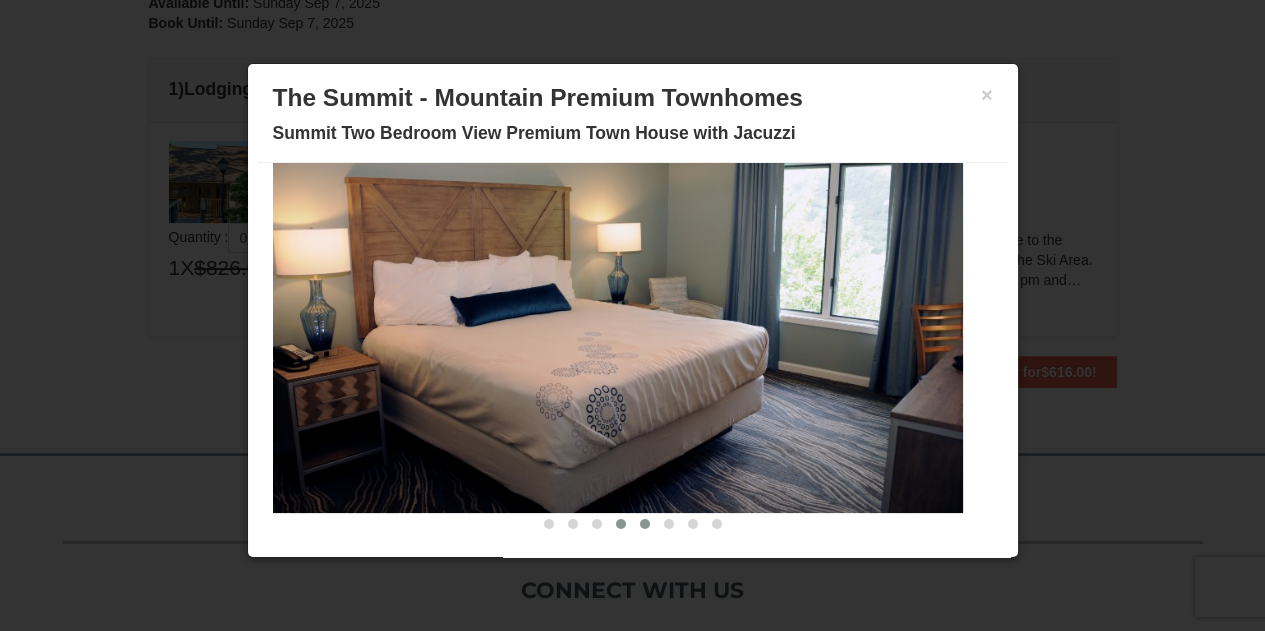 click at bounding box center [645, 524] 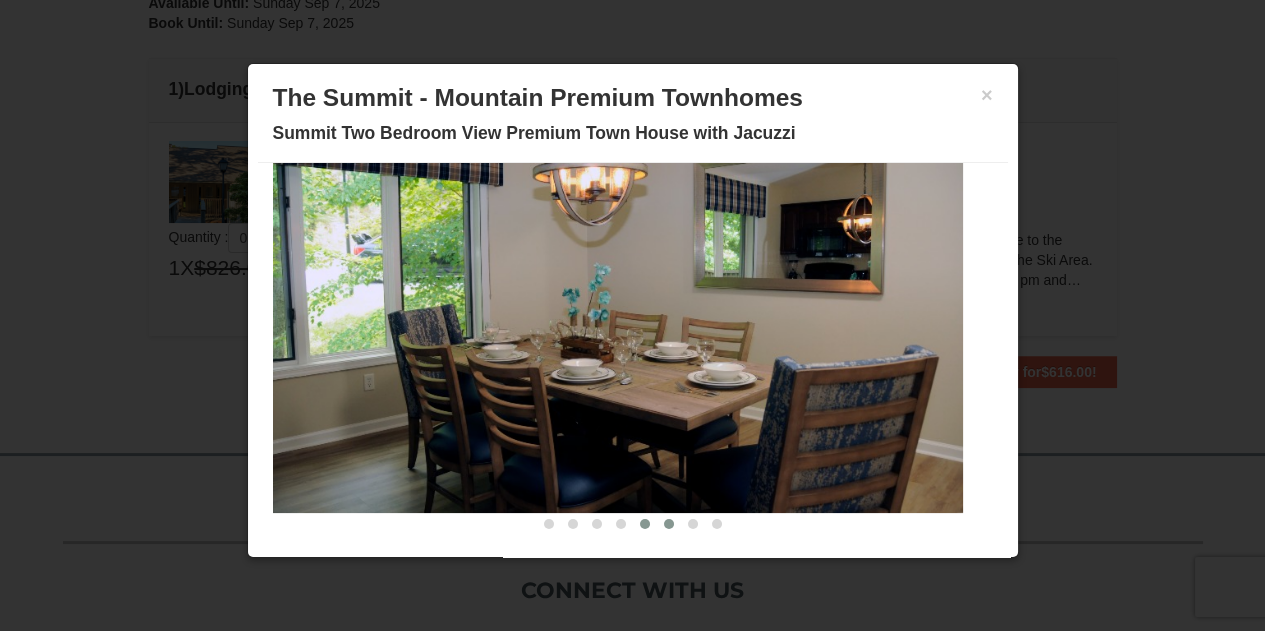 click at bounding box center [669, 524] 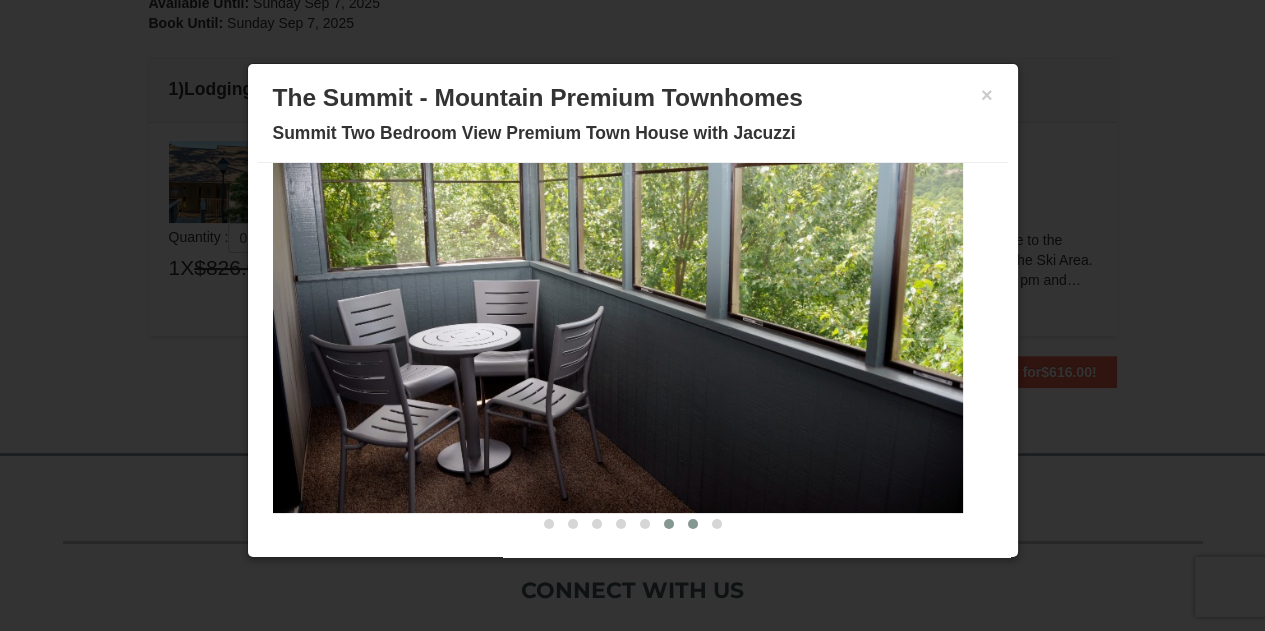 click at bounding box center [693, 524] 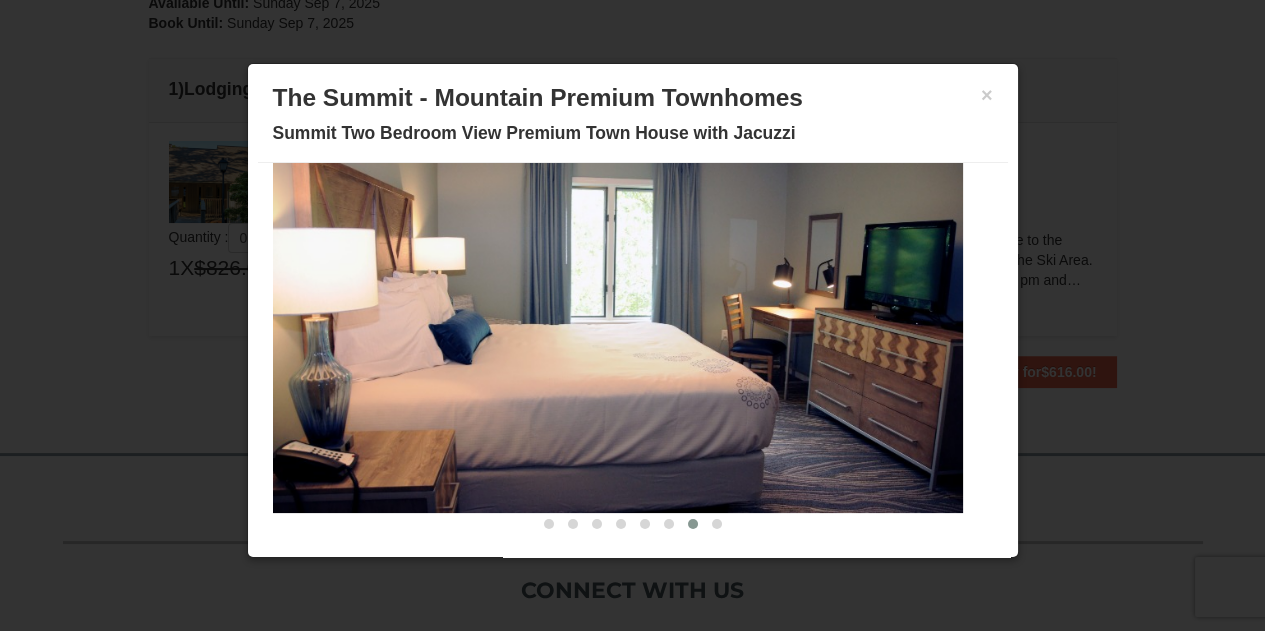 click at bounding box center [717, 524] 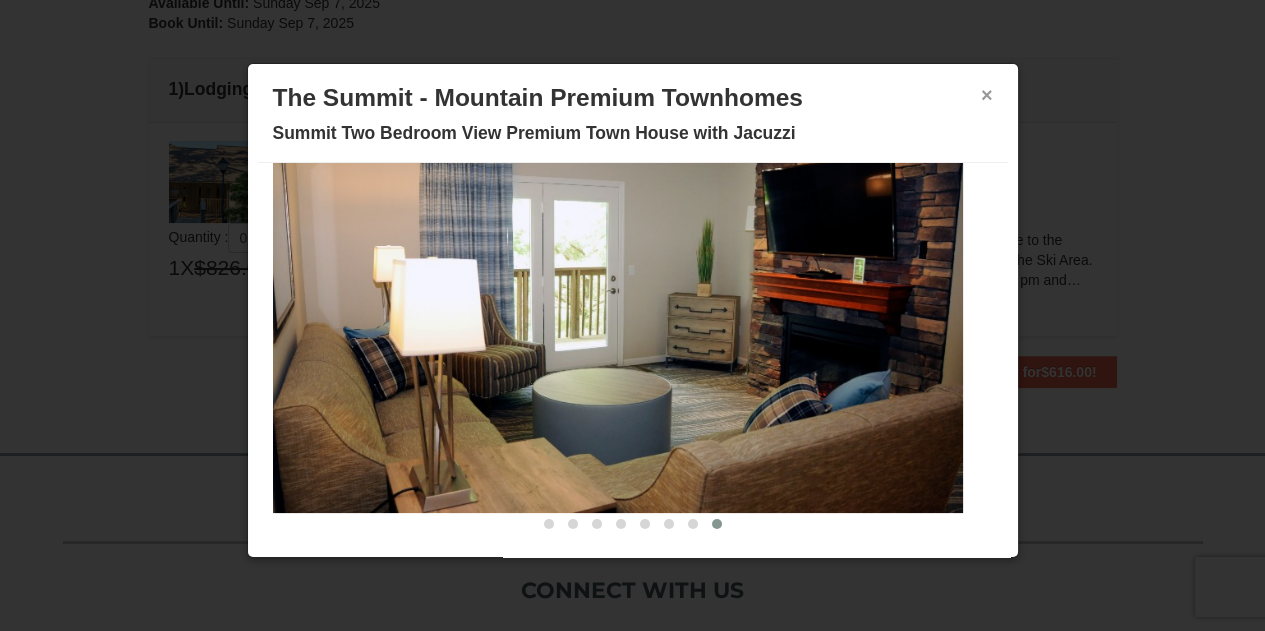 click on "×" at bounding box center (987, 95) 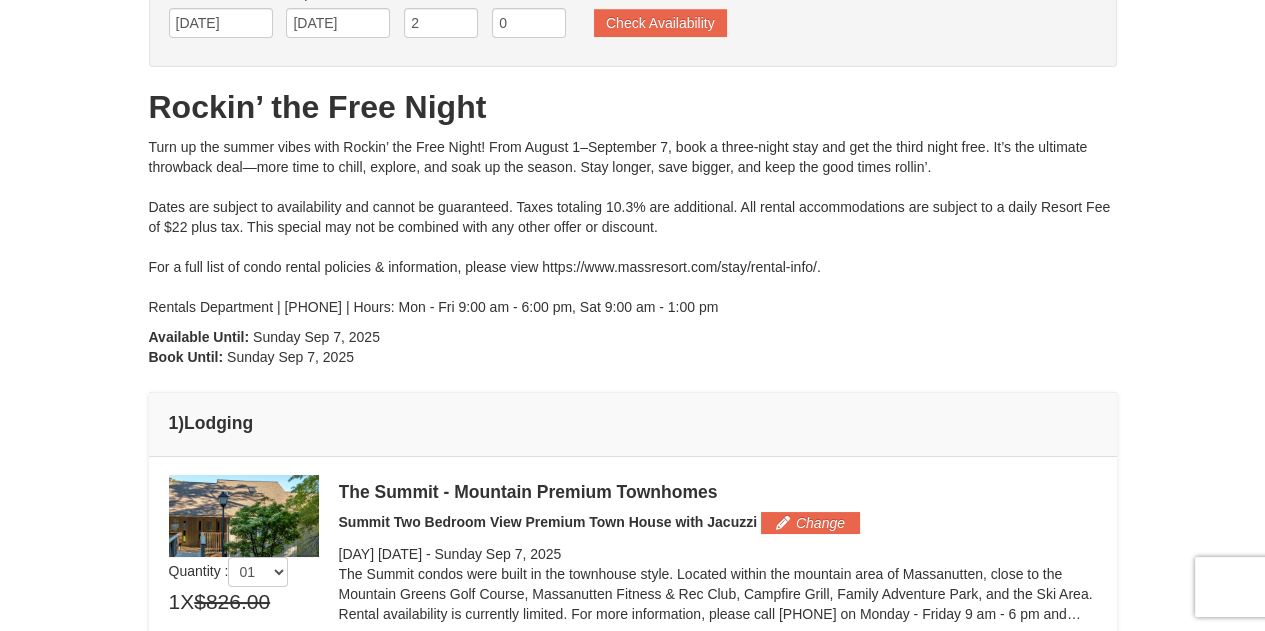 scroll, scrollTop: 0, scrollLeft: 0, axis: both 